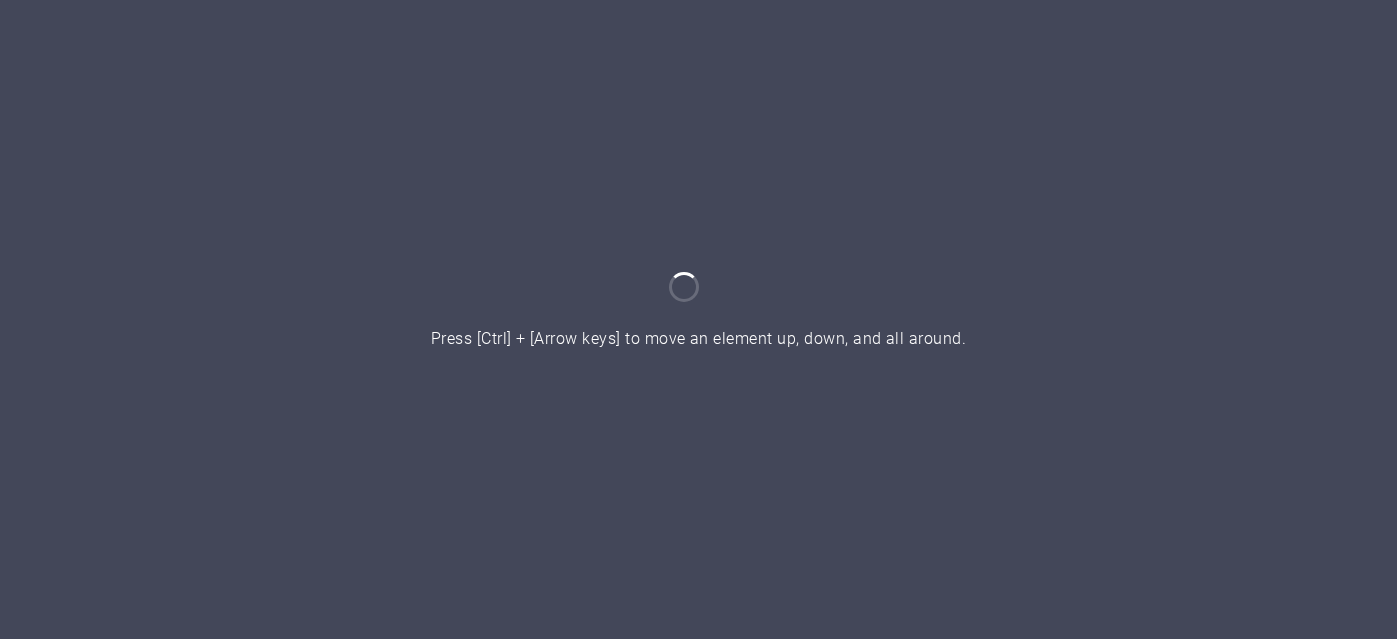 scroll, scrollTop: 0, scrollLeft: 0, axis: both 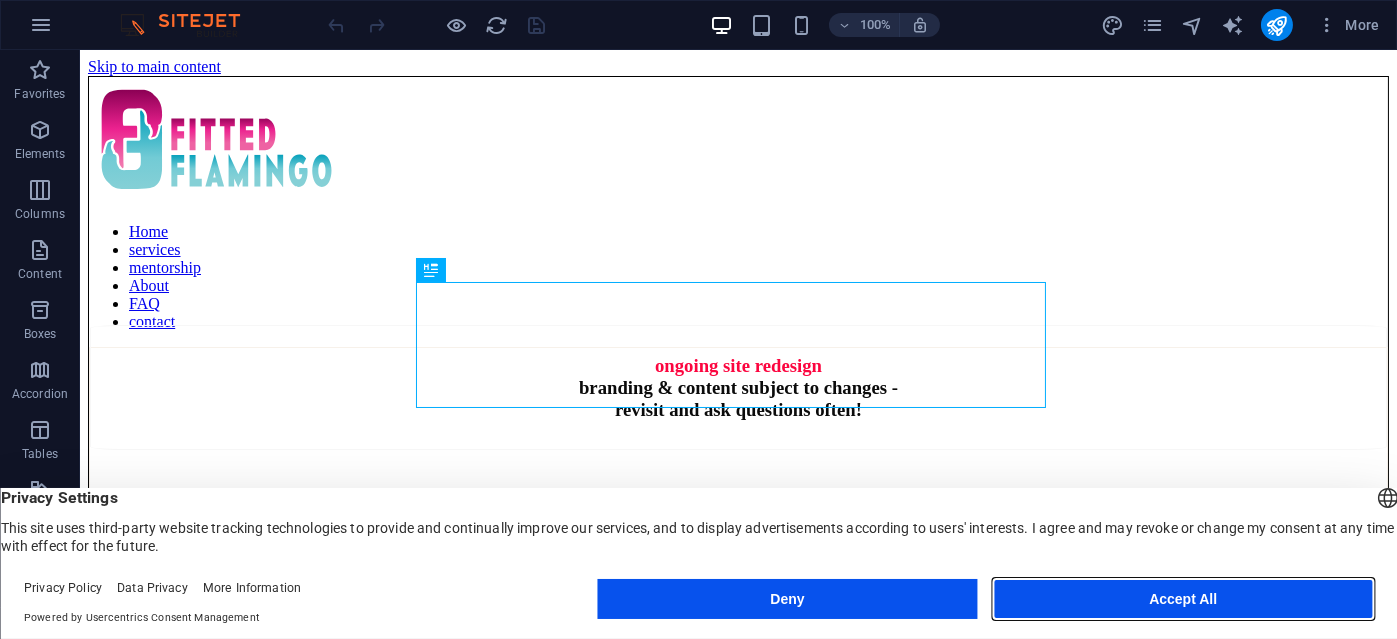 click on "Accept All" at bounding box center (1183, 599) 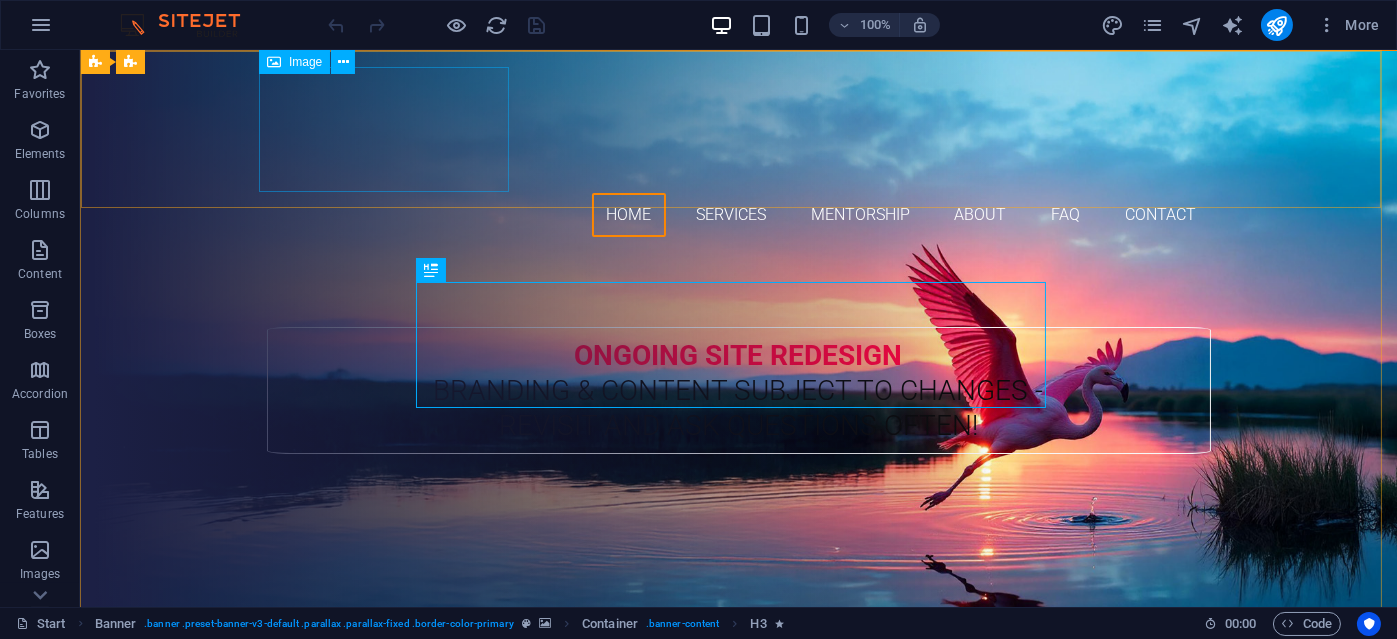 click at bounding box center [343, 62] 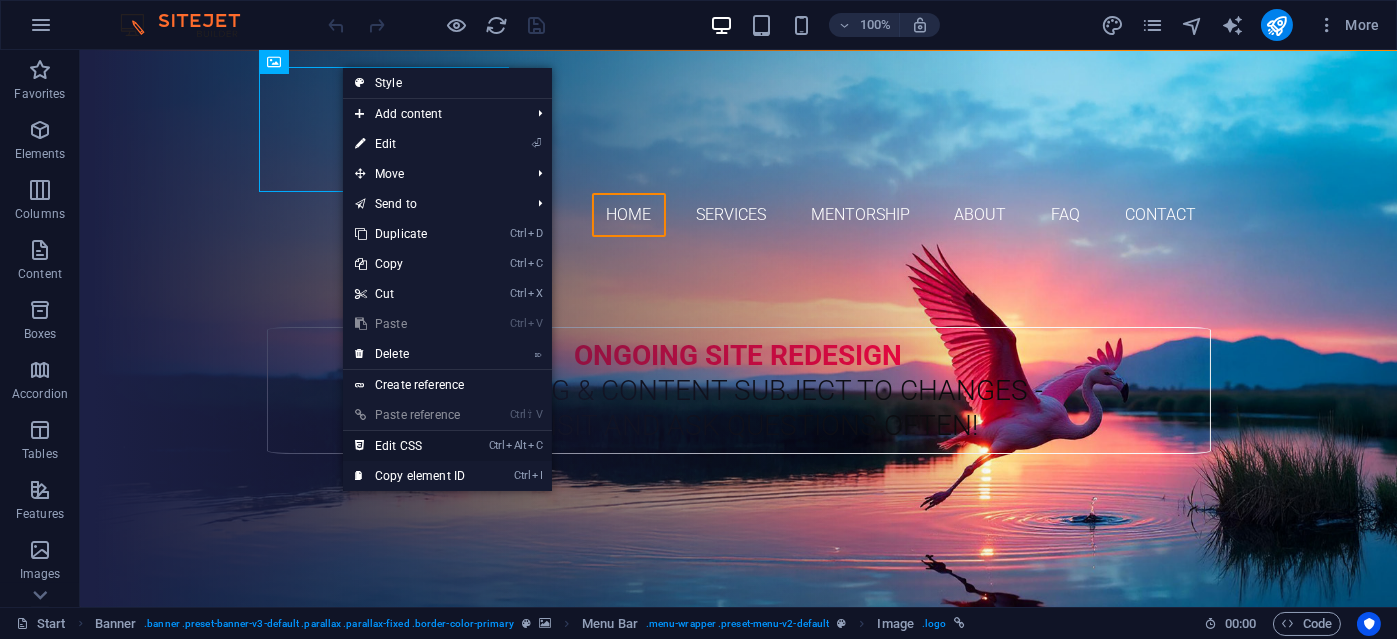 click on "Ctrl Alt C  Edit CSS" at bounding box center [410, 446] 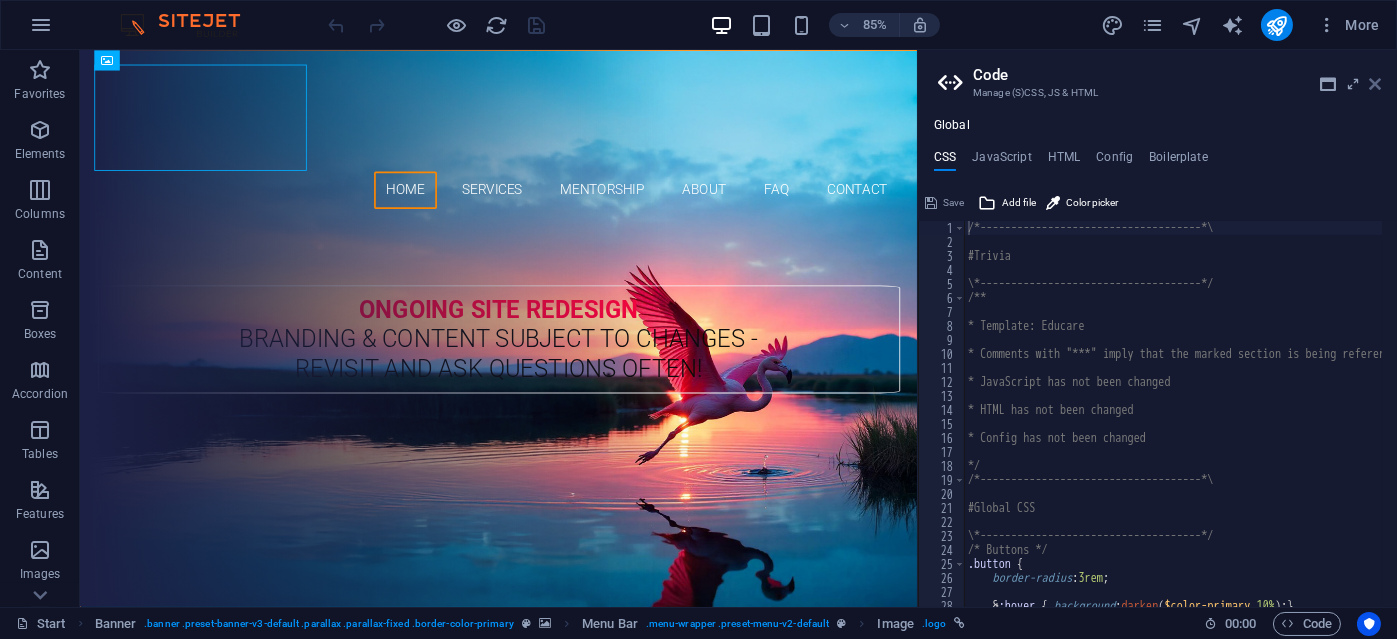 click at bounding box center [1375, 84] 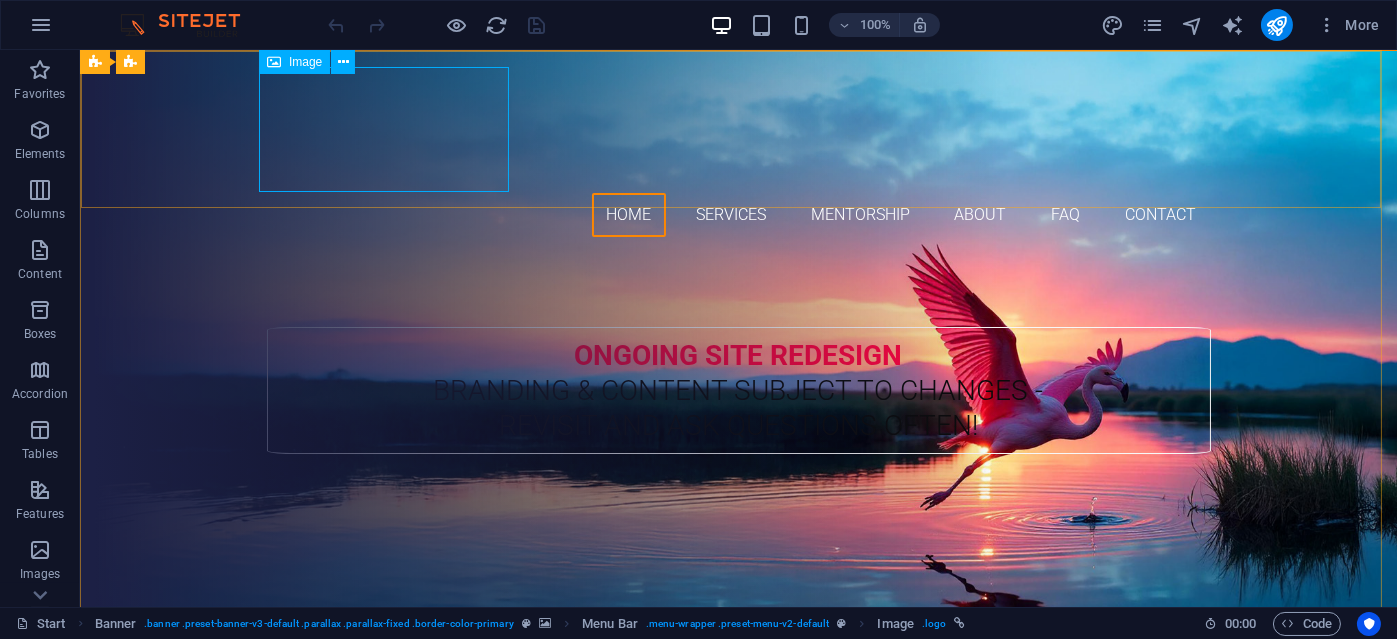 click on "Image" at bounding box center [305, 62] 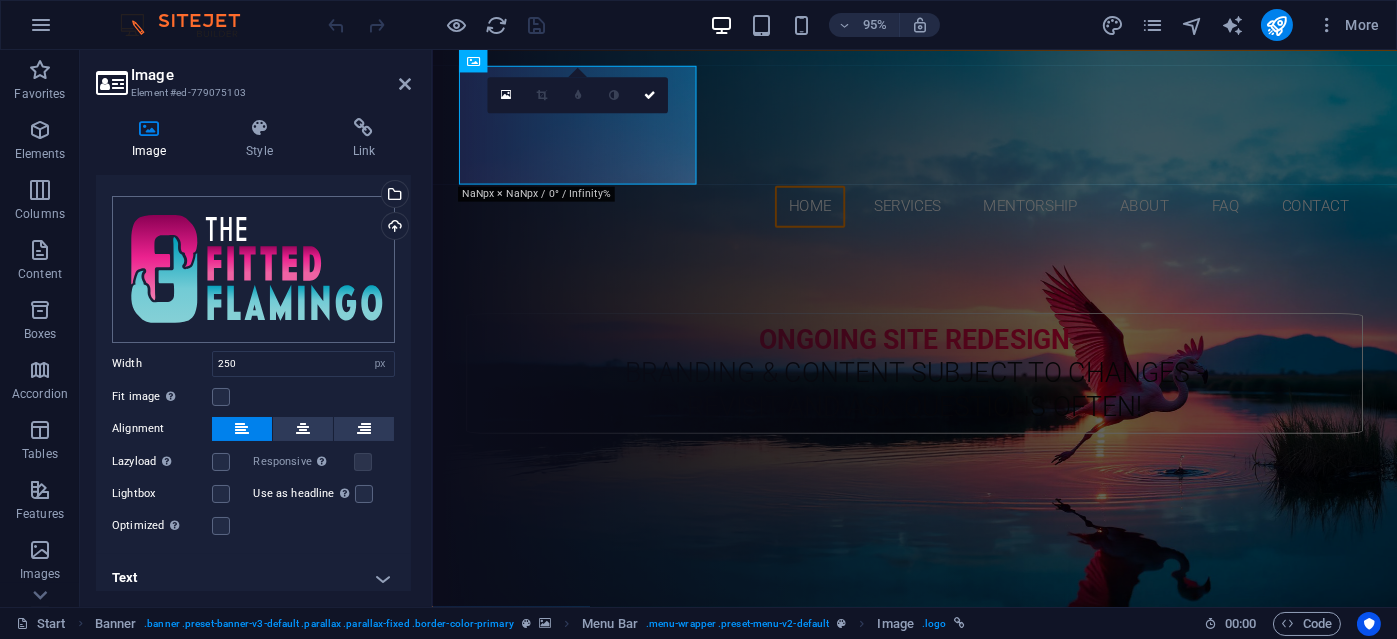 scroll, scrollTop: 40, scrollLeft: 0, axis: vertical 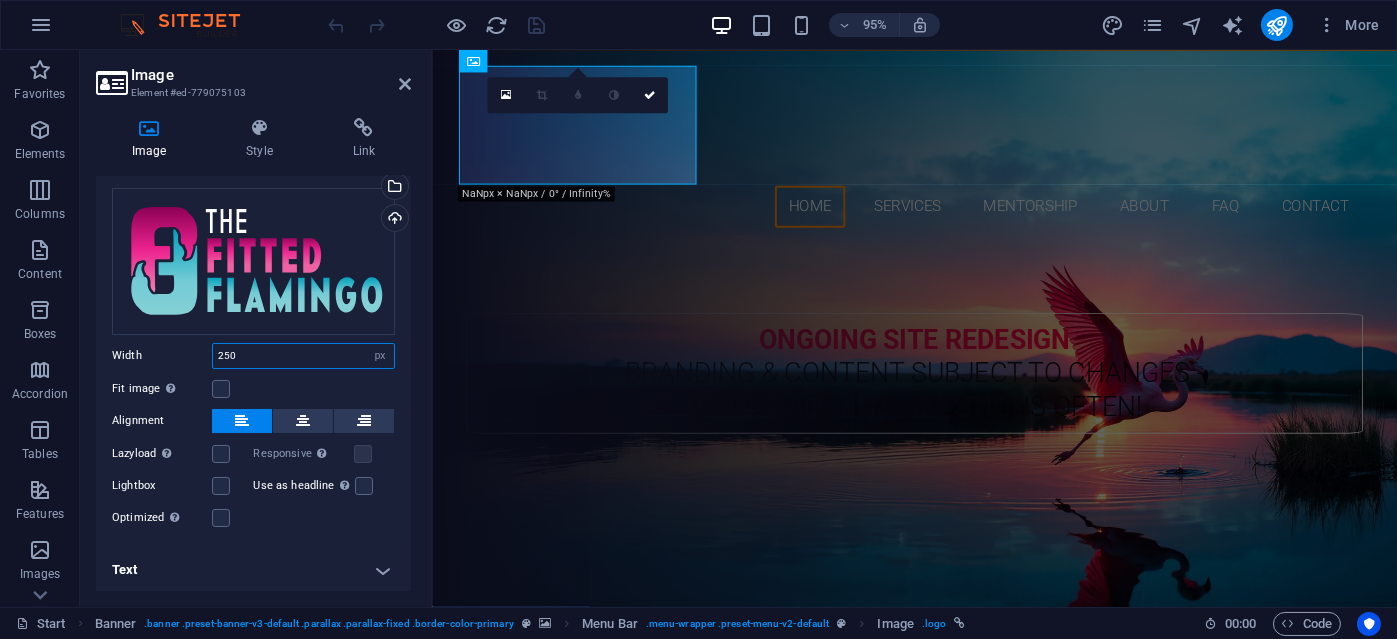 click on "250" at bounding box center (303, 356) 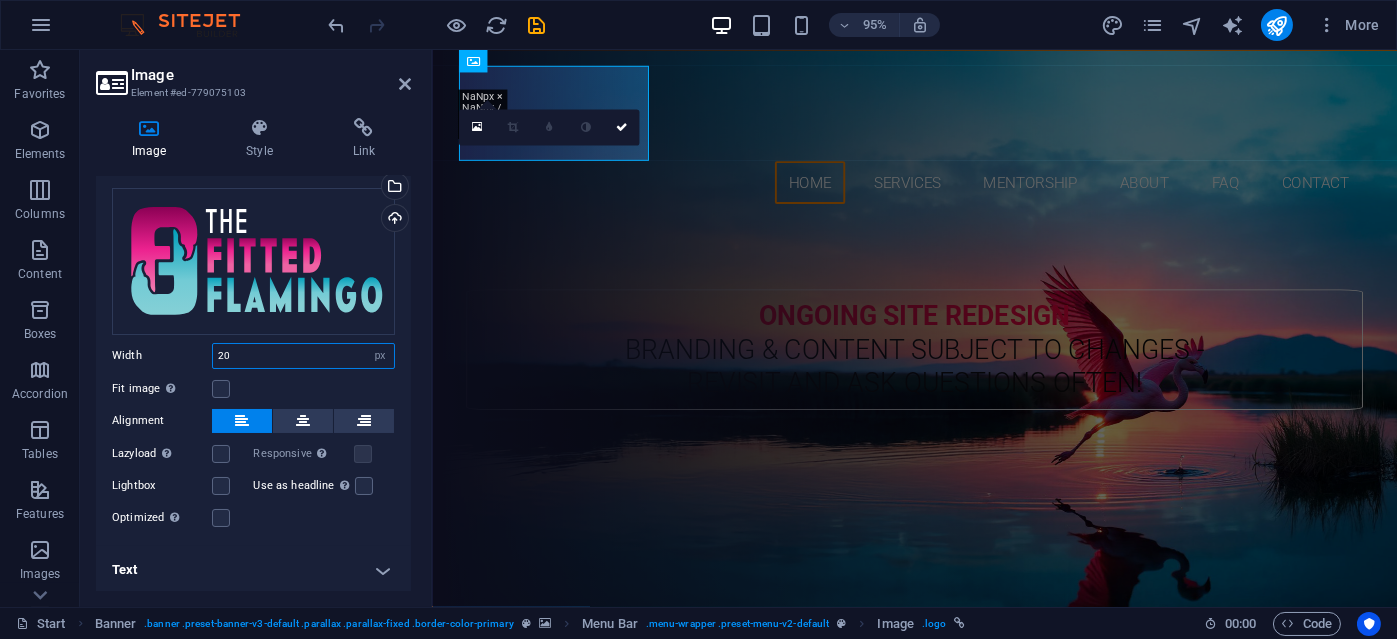 type on "2" 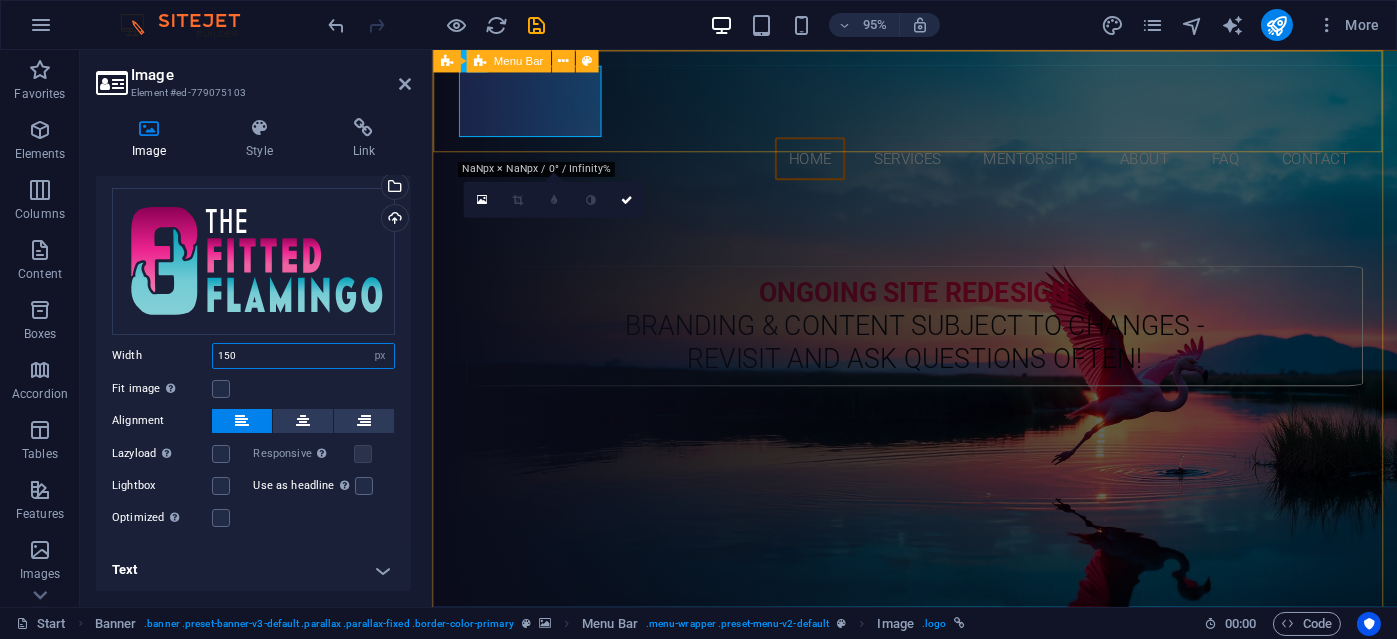 type on "150" 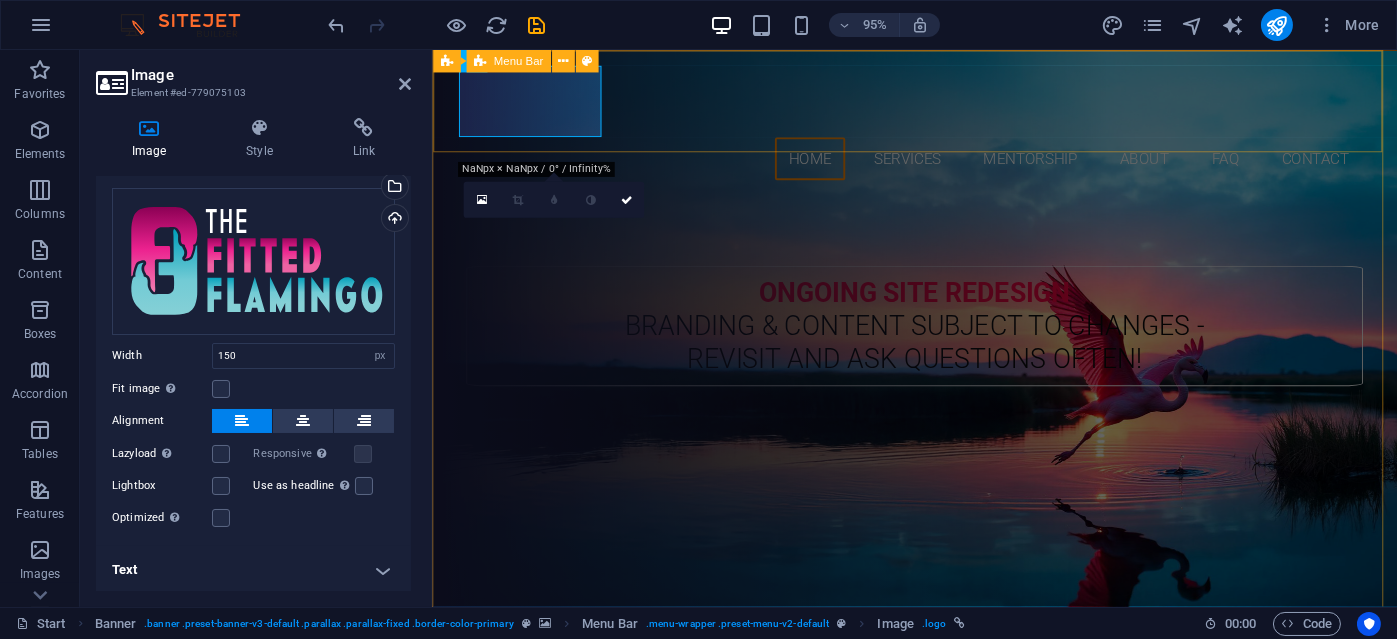 click on "Home services mentorship About FAQ contact" at bounding box center [939, 127] 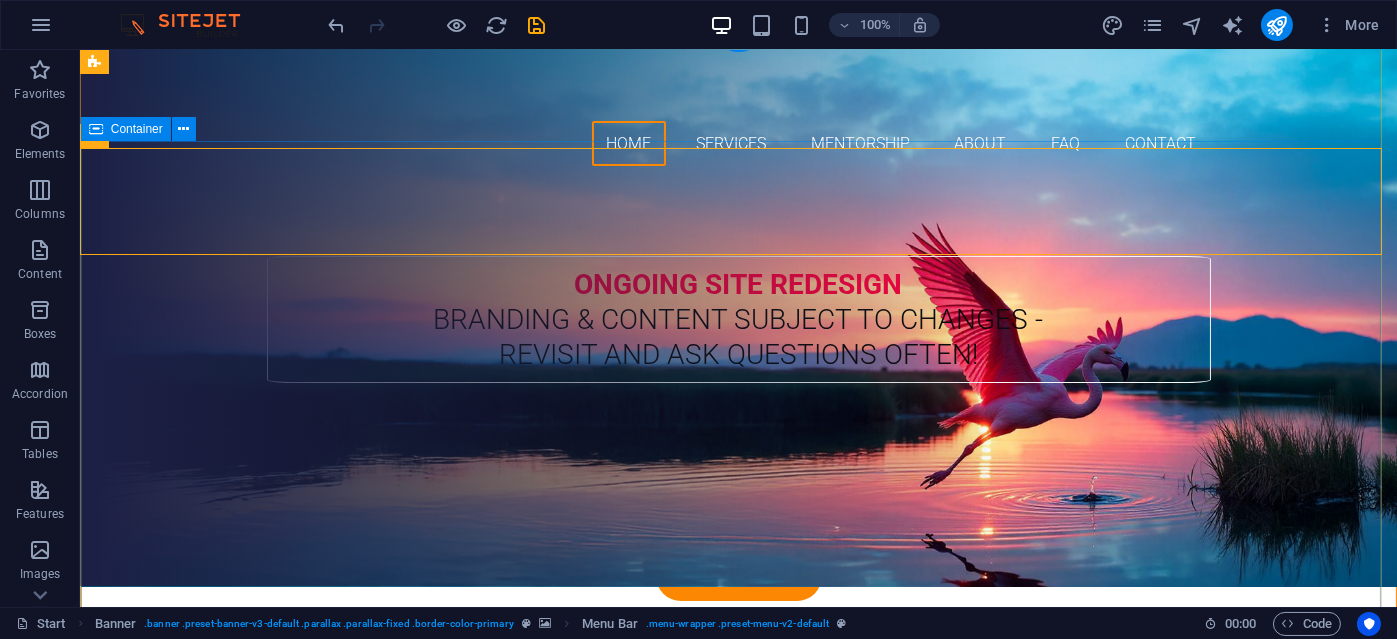 scroll, scrollTop: 0, scrollLeft: 0, axis: both 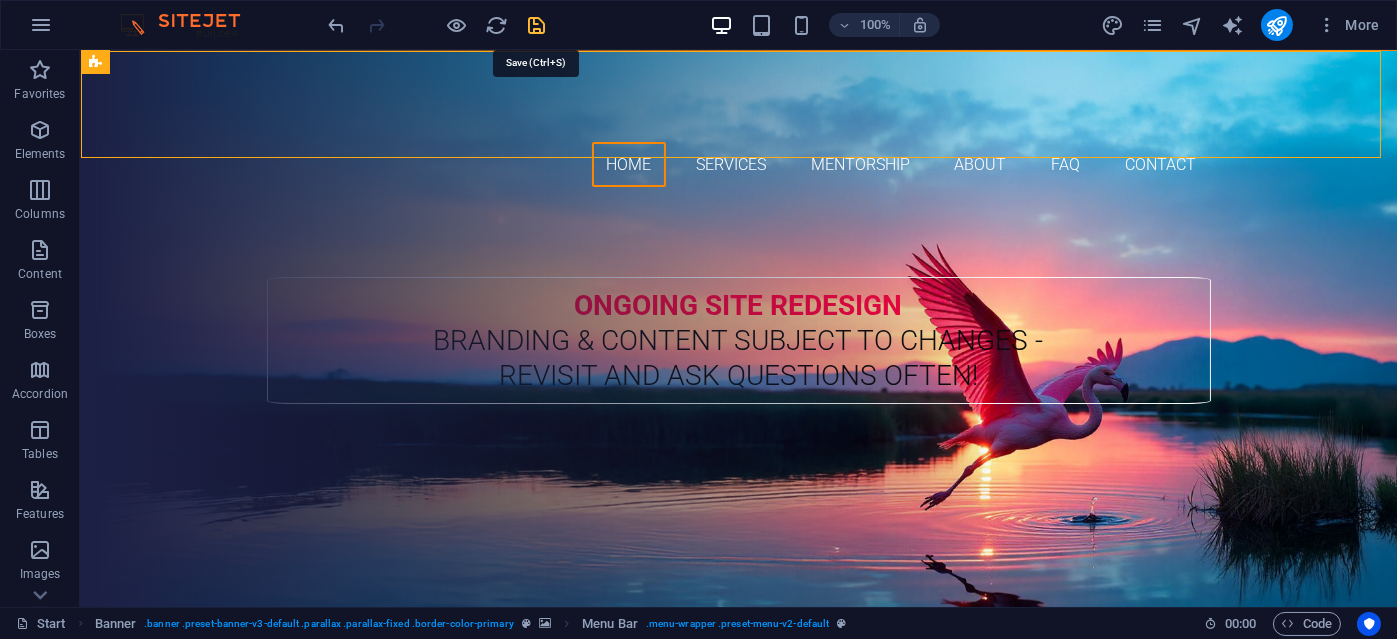 click at bounding box center [537, 25] 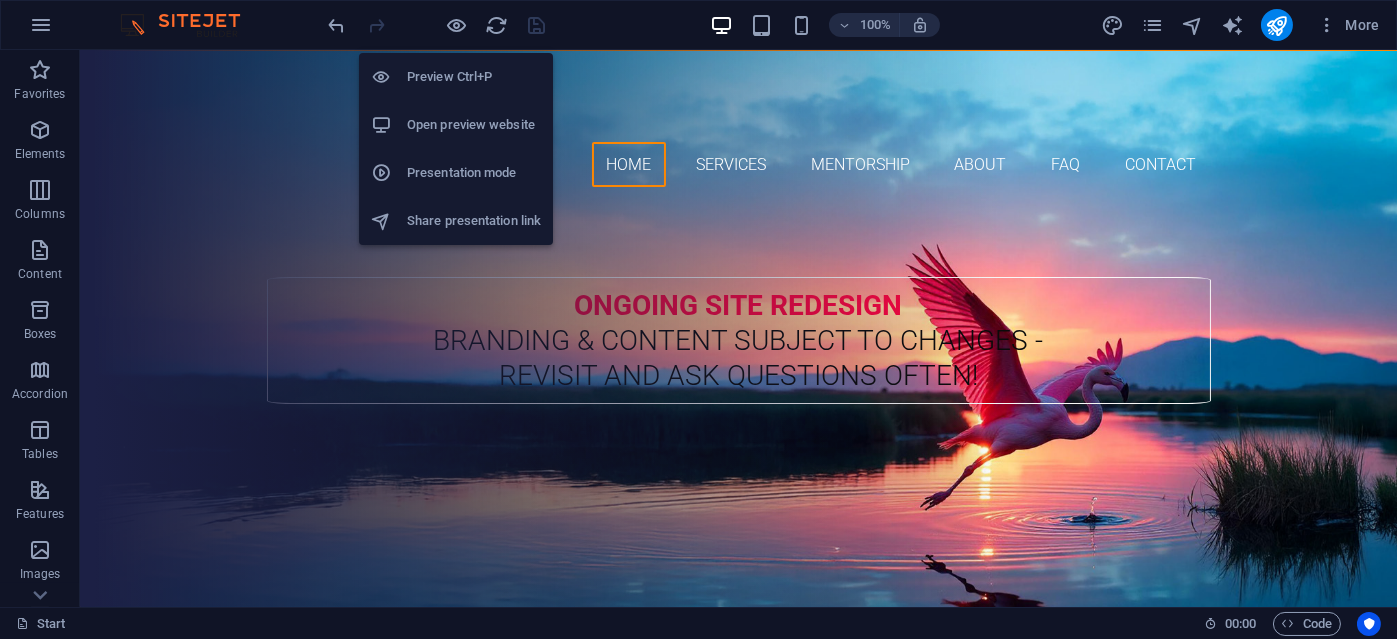click on "Open preview website" at bounding box center [474, 125] 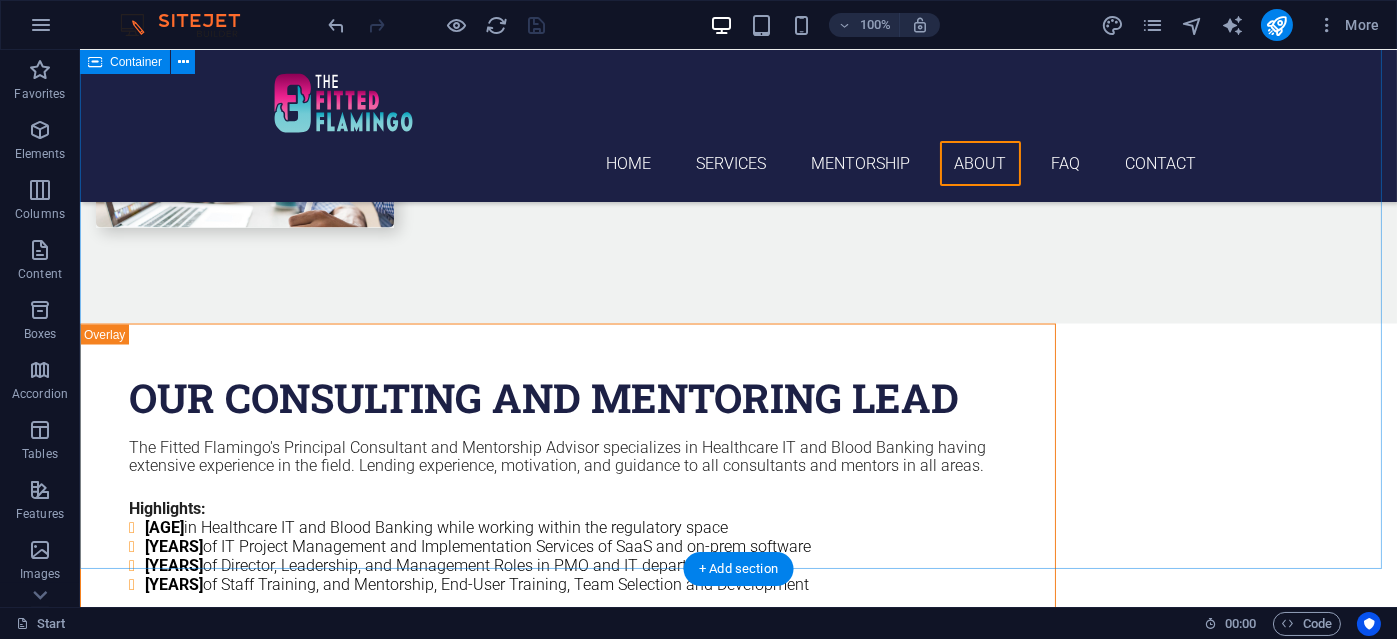scroll, scrollTop: 7276, scrollLeft: 0, axis: vertical 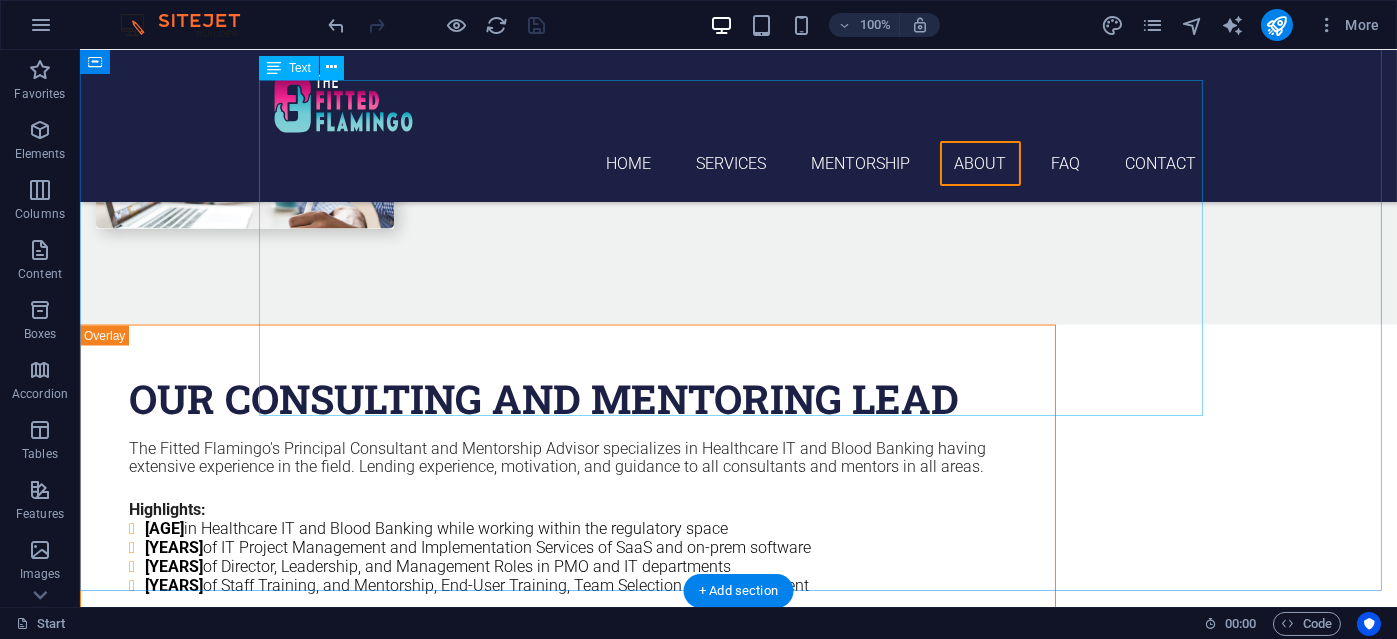 click on "“Frustrated”, “Unheard”, “Ignored”, “Lost”,  “Upset and disappointed” From clients to vendors , from high school to college students , from interns to established employees , they have all converged upon the same singular point.  The
sense of unfulfilled needs  or outright outrage for the lack of competence from so called decision makers, guides, or experts. The job can’t always provide the perfect environment, but The Fitted Flamingo was created to close as many gaps as possible and provide as much support where possible for the allotted time spent together. We are client centric . Serving your best interest is our chance to provide the world some positivity and relief. Standard services available as well as custom  FITTED  services Don’t wait for Ifs and other hypothetical. Contact us for a complimentary commitment free Friendly discovery call.    Small Business Owners –" at bounding box center [739, 5187] 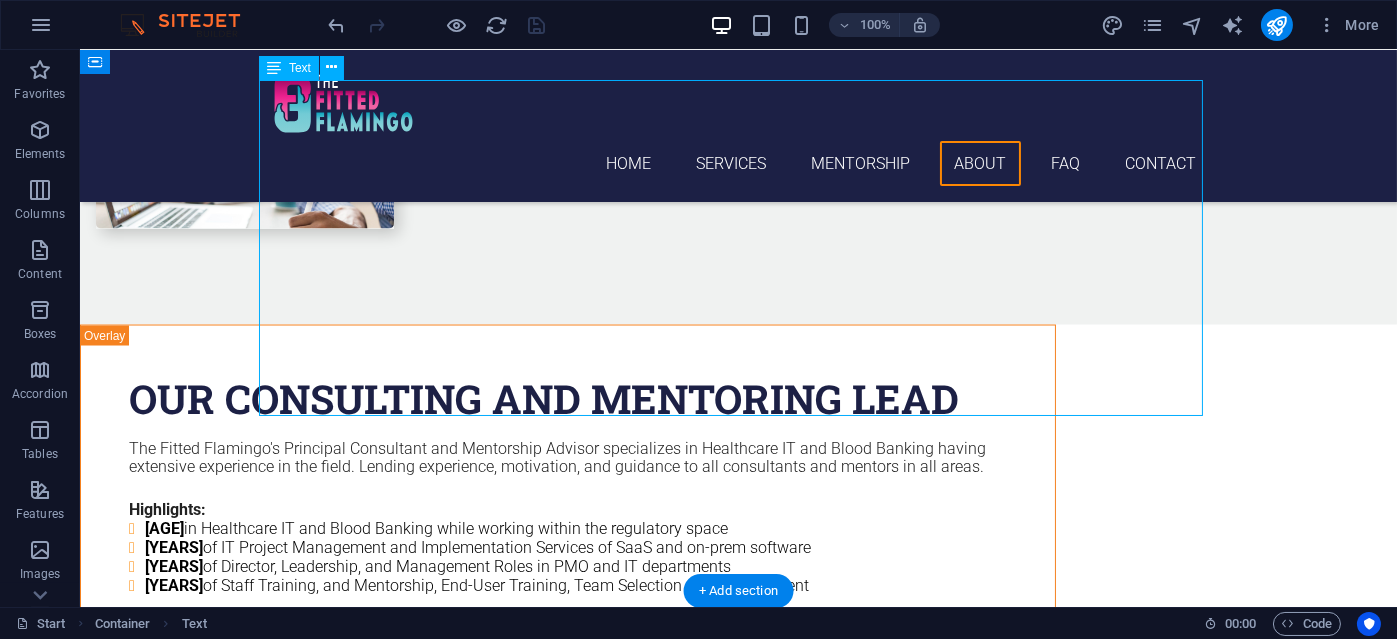 click on "“Frustrated”, “Unheard”, “Ignored”, “Lost”,  “Upset and disappointed” From clients to vendors , from high school to college students , from interns to established employees , they have all converged upon the same singular point.  The
sense of unfulfilled needs  or outright outrage for the lack of competence from so called decision makers, guides, or experts. The job can’t always provide the perfect environment, but The Fitted Flamingo was created to close as many gaps as possible and provide as much support where possible for the allotted time spent together. We are client centric . Serving your best interest is our chance to provide the world some positivity and relief. Standard services available as well as custom  FITTED  services Don’t wait for Ifs and other hypothetical. Contact us for a complimentary commitment free Friendly discovery call.    Small Business Owners –" at bounding box center [739, 5187] 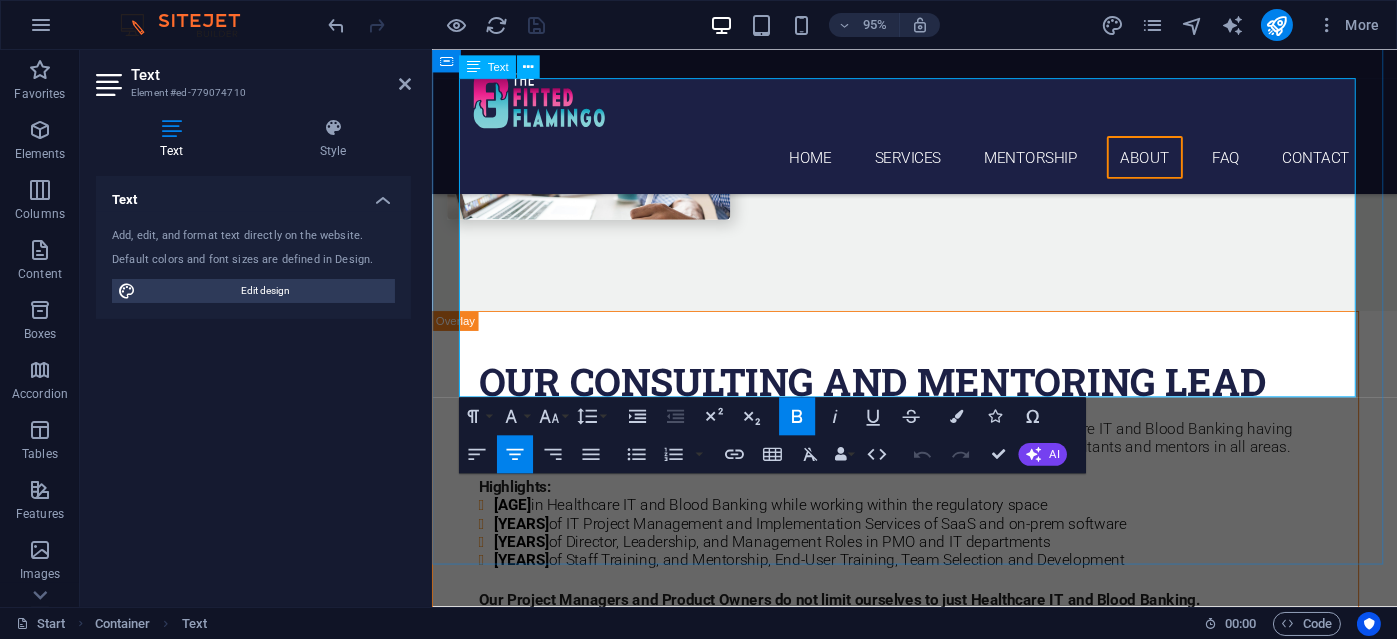 scroll, scrollTop: 7842, scrollLeft: 0, axis: vertical 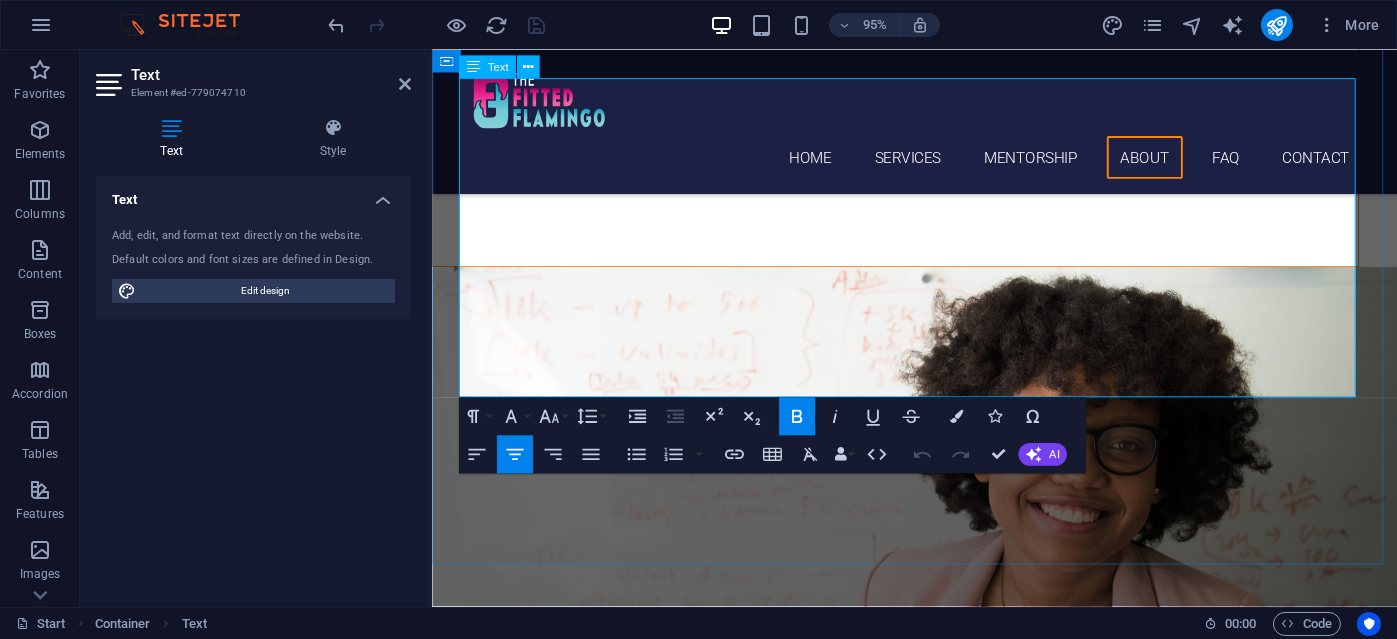 drag, startPoint x: 813, startPoint y: 375, endPoint x: 1326, endPoint y: 394, distance: 513.35175 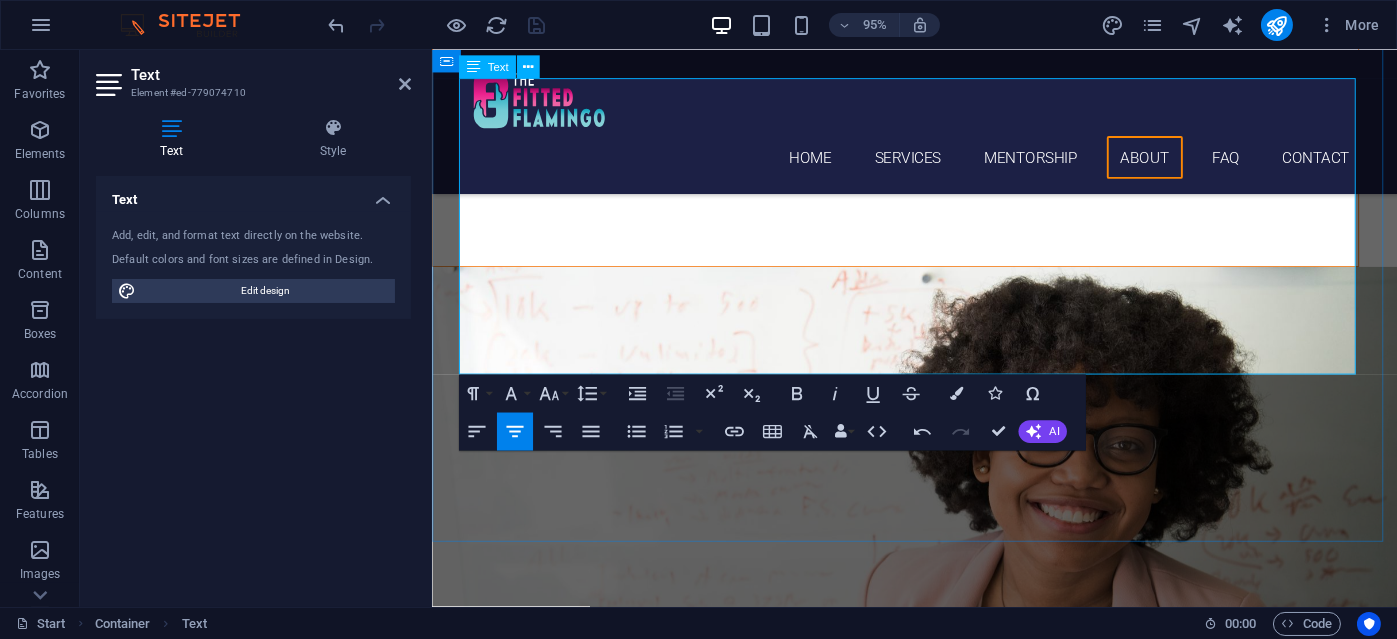 click at bounding box center (939, 5332) 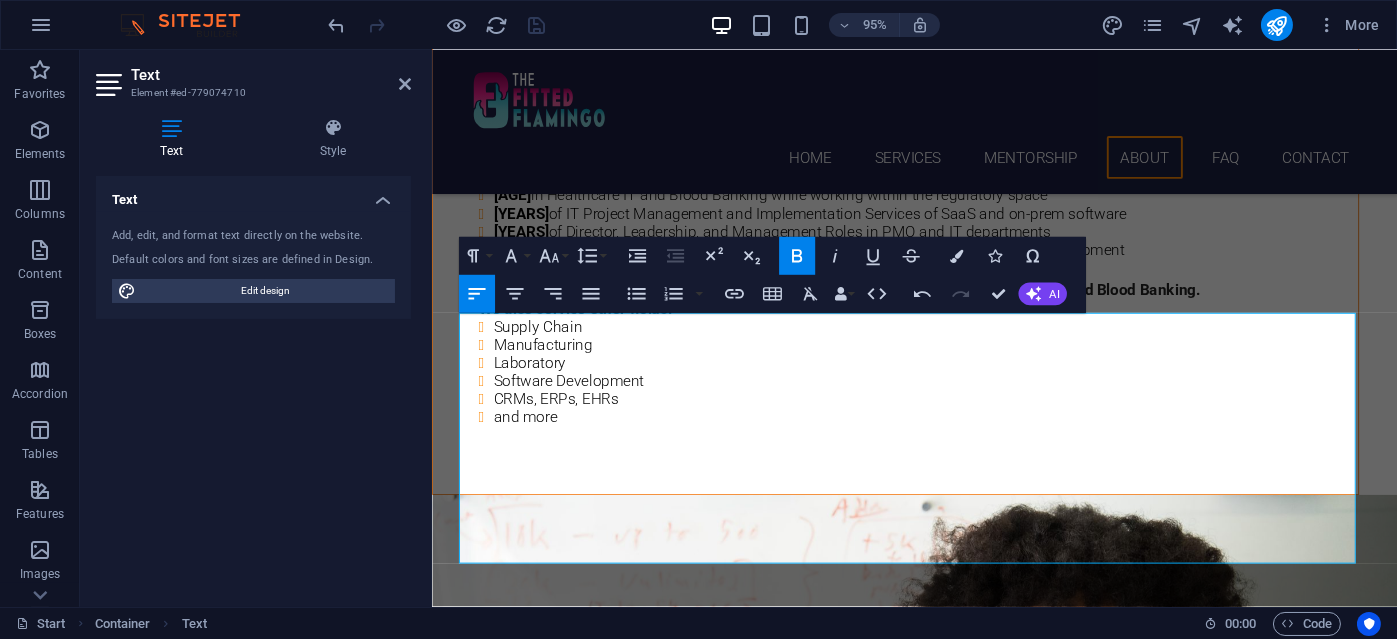 scroll, scrollTop: 7594, scrollLeft: 0, axis: vertical 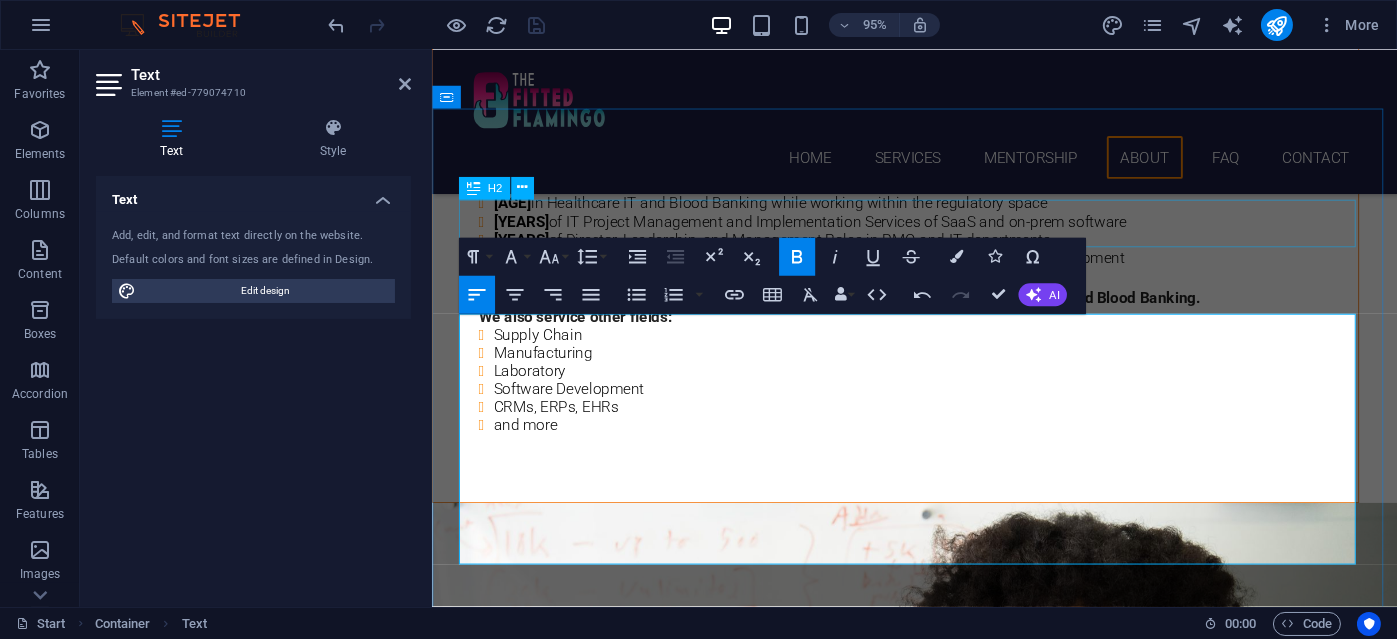 click on "why go  flamingo ?" at bounding box center (939, 5185) 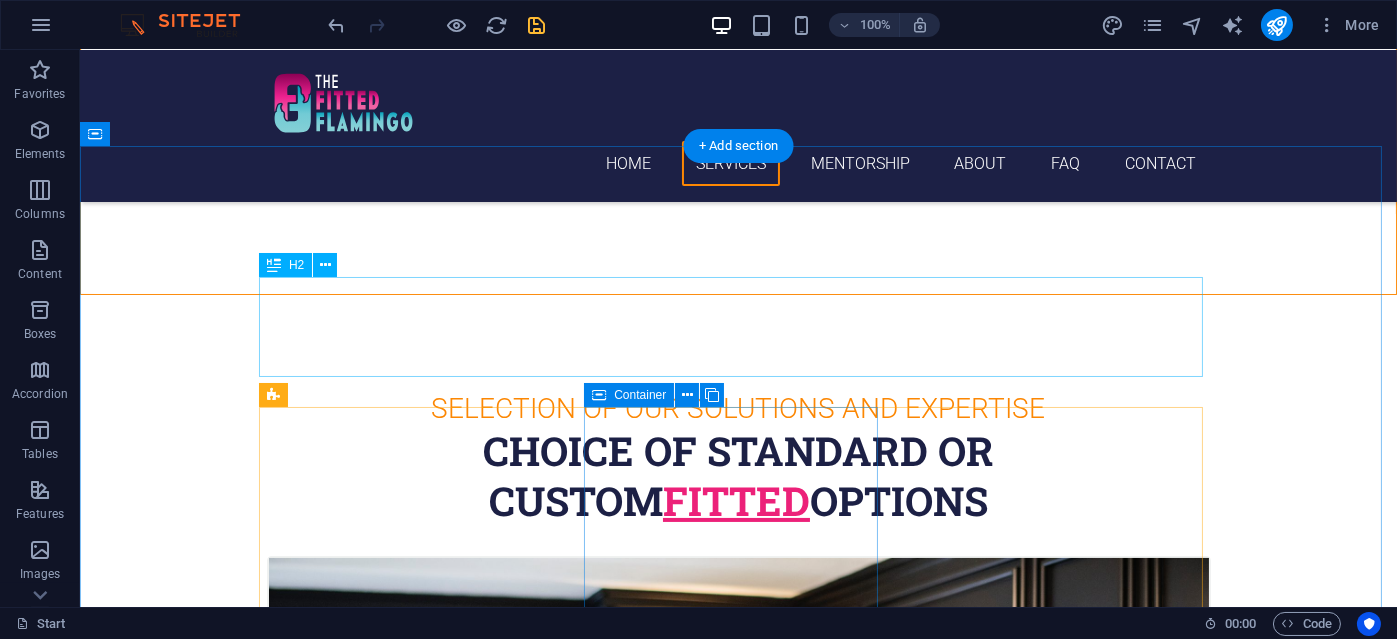 scroll, scrollTop: 599, scrollLeft: 0, axis: vertical 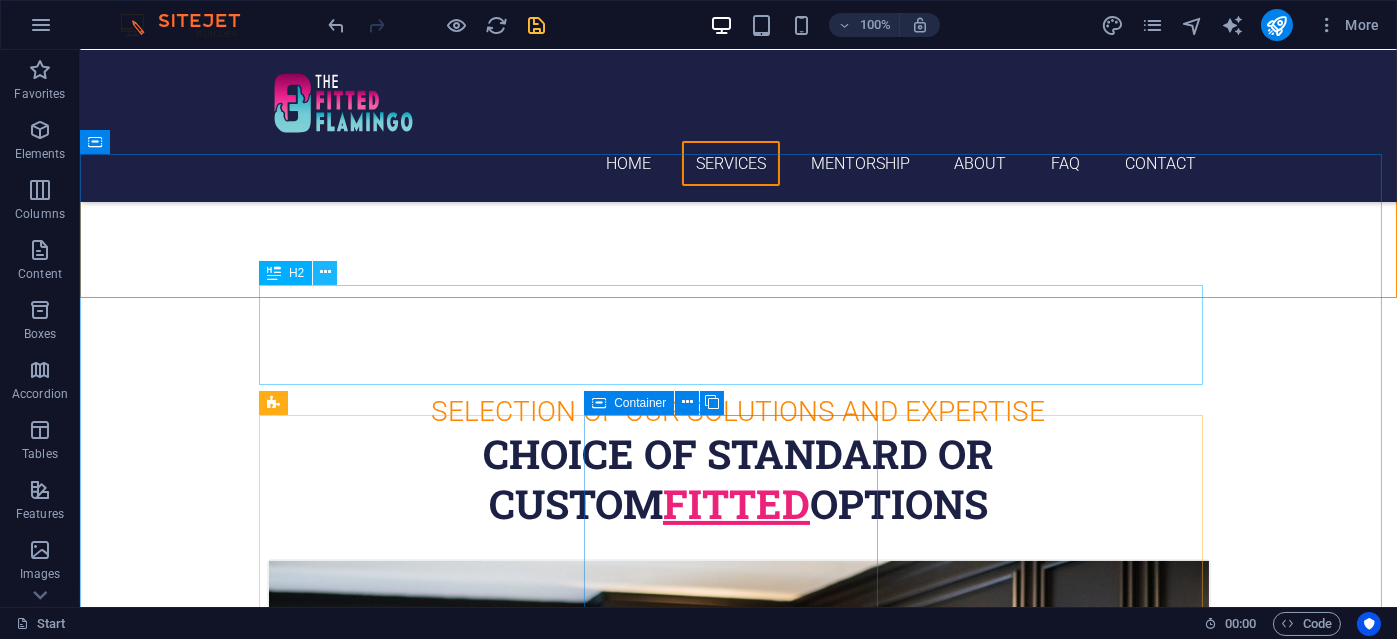 click at bounding box center (325, 272) 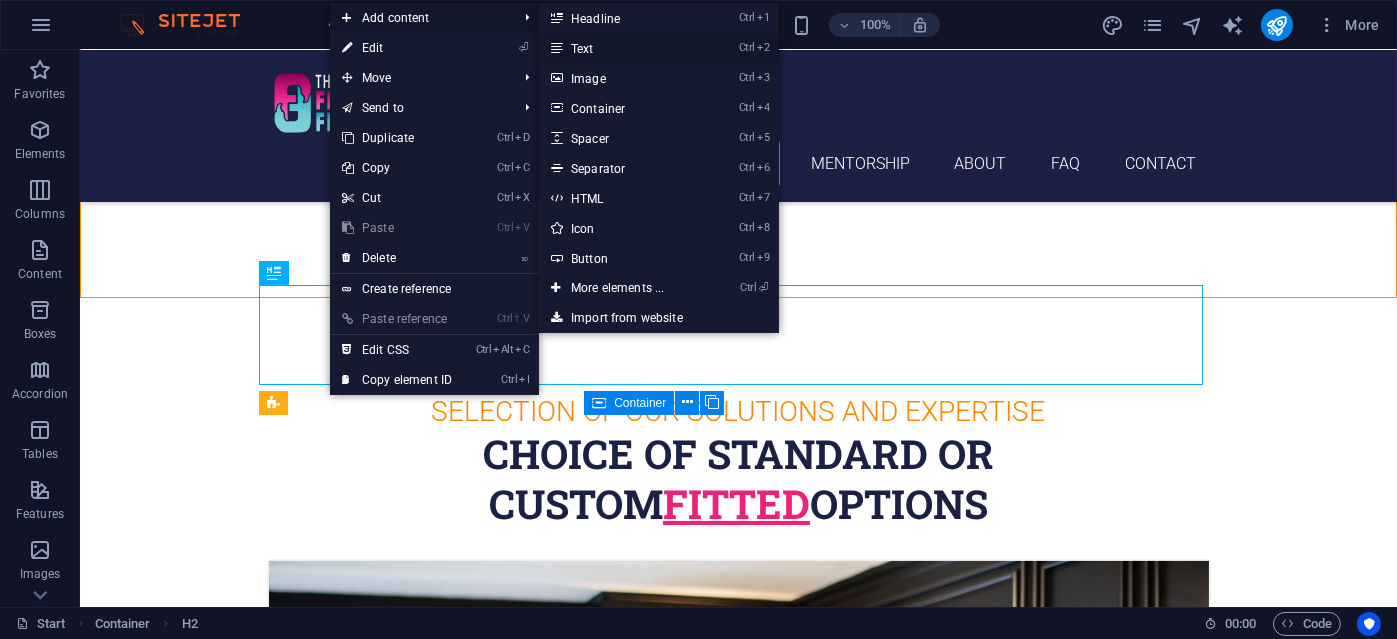 click on "Ctrl 2  Text" at bounding box center (621, 48) 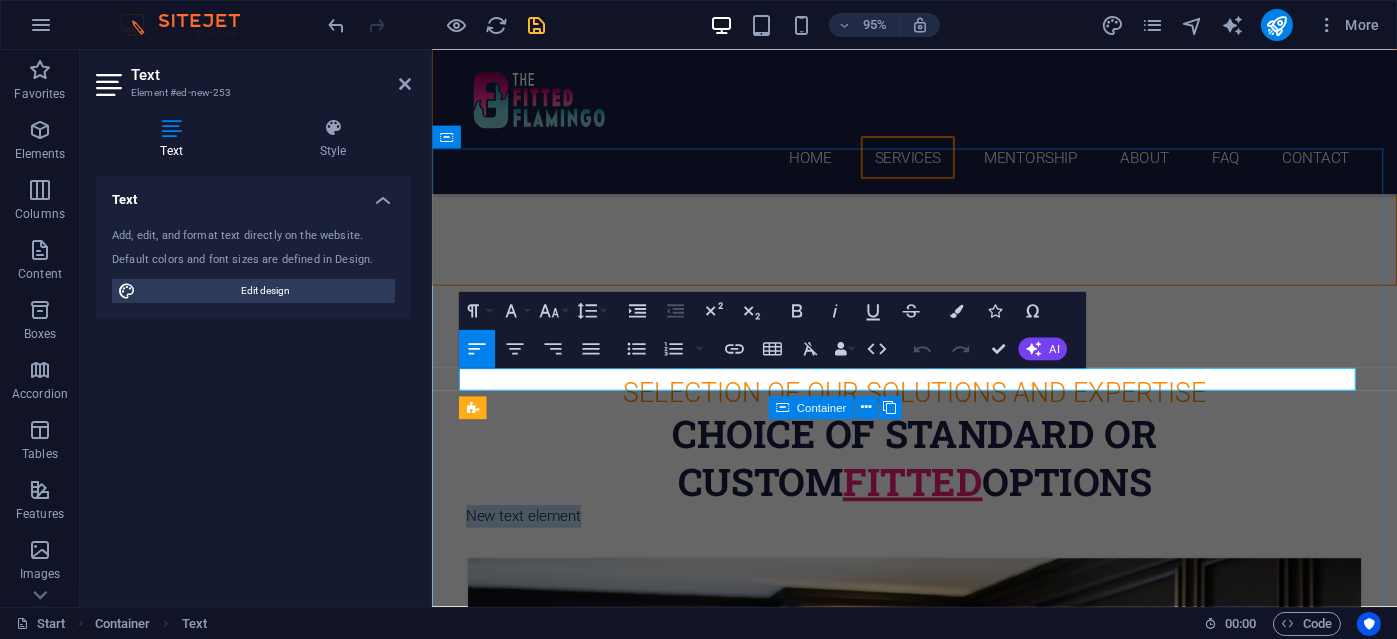 click on "New text element" at bounding box center (939, 541) 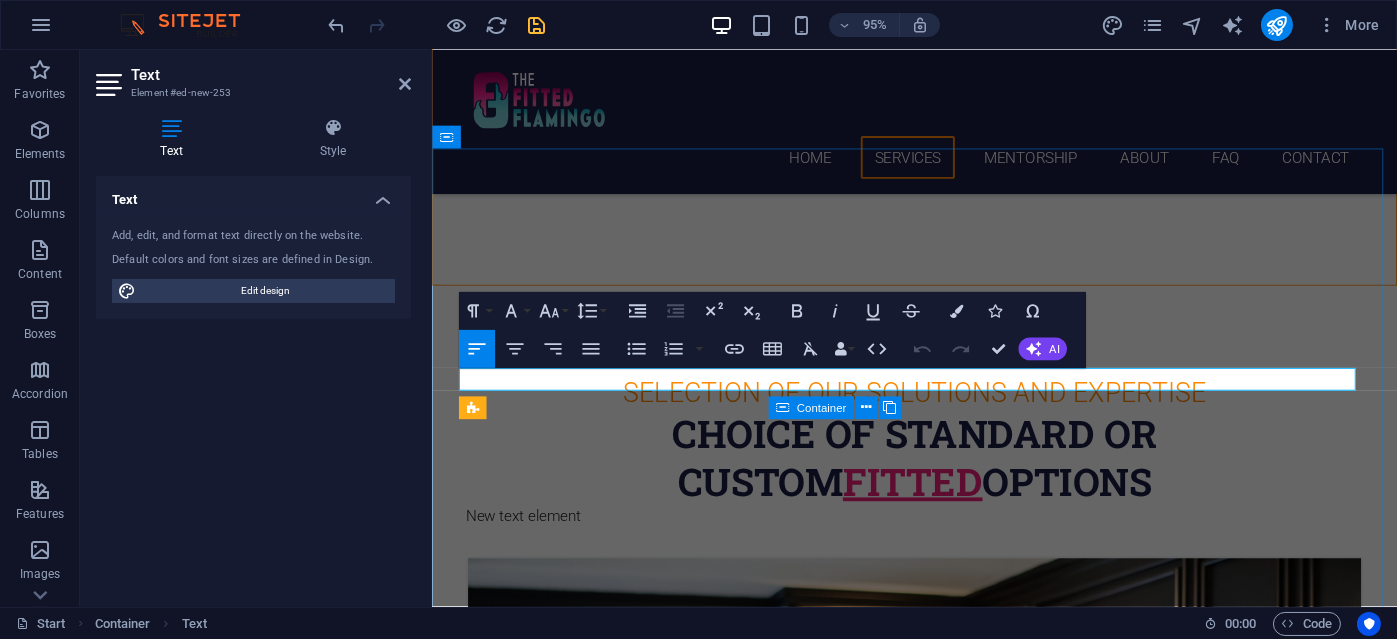 click on "New text element" at bounding box center (939, 541) 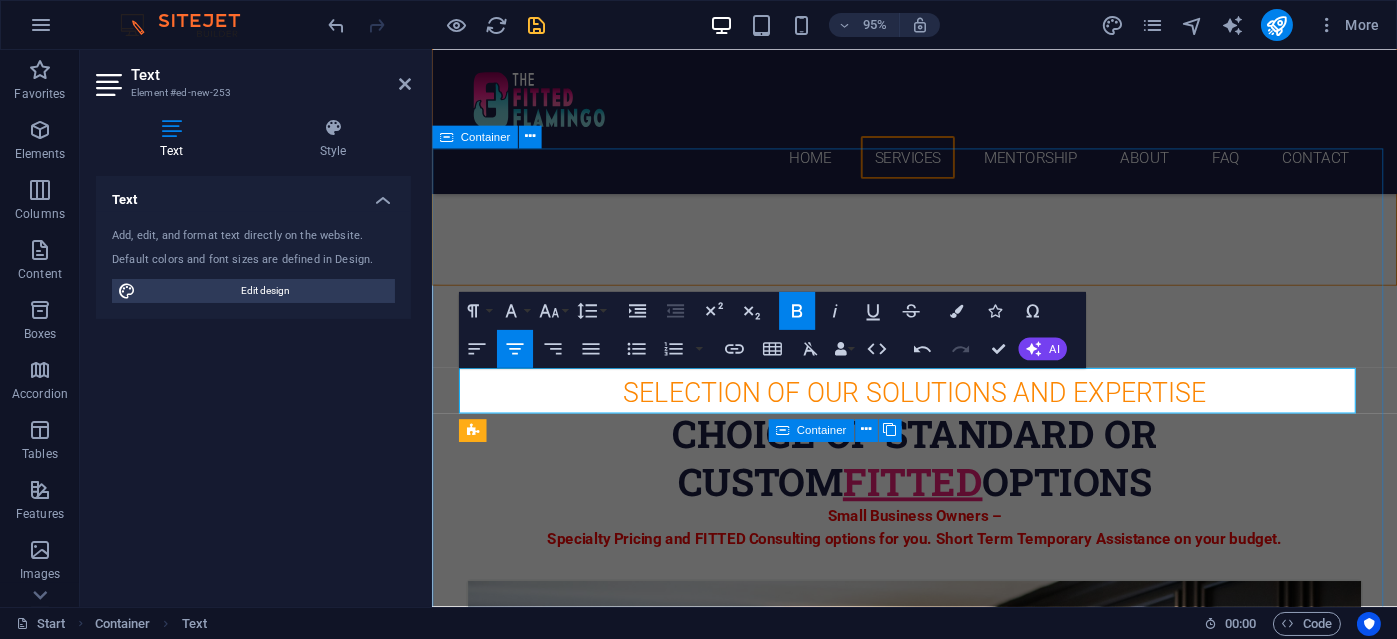 click on "selection of our solutions and expertise choice of standard or custom  fitted  options Small Business Owners –  Specialty Pricing and FITTED Consulting options for you. Short Term Temporary Assistance on your budget. IT CONSULTING   Multiple Openings! Project Management Software Implementation, Full PMP Process (SDLC), Project Portfolio Management, Software Integrations, Database Migration, Team Building/Selection IT CONSULTING   Limited  Openings Product Owner/Business Analyst Roadmapping, Software Development, Requirements Gathering, End-user Interactions/CRM, User Stories, Agile/Scrum/Hybrid IT Consulting   Multiple openings! User Training Train-the-Trainer End-user training Annual Competency Training Training Material Development Technical Writing Document and Material Development (UAT, Testing Pass/Fail, SOP's, Business Continuity, Disaster Recovery) Group/1-on-1 Mentorship Programs   Taking Sign-ups and Questions Free initial no commitment [DURATION] minute discussion. Join a group session. Or customize a  &" at bounding box center [939, 3351] 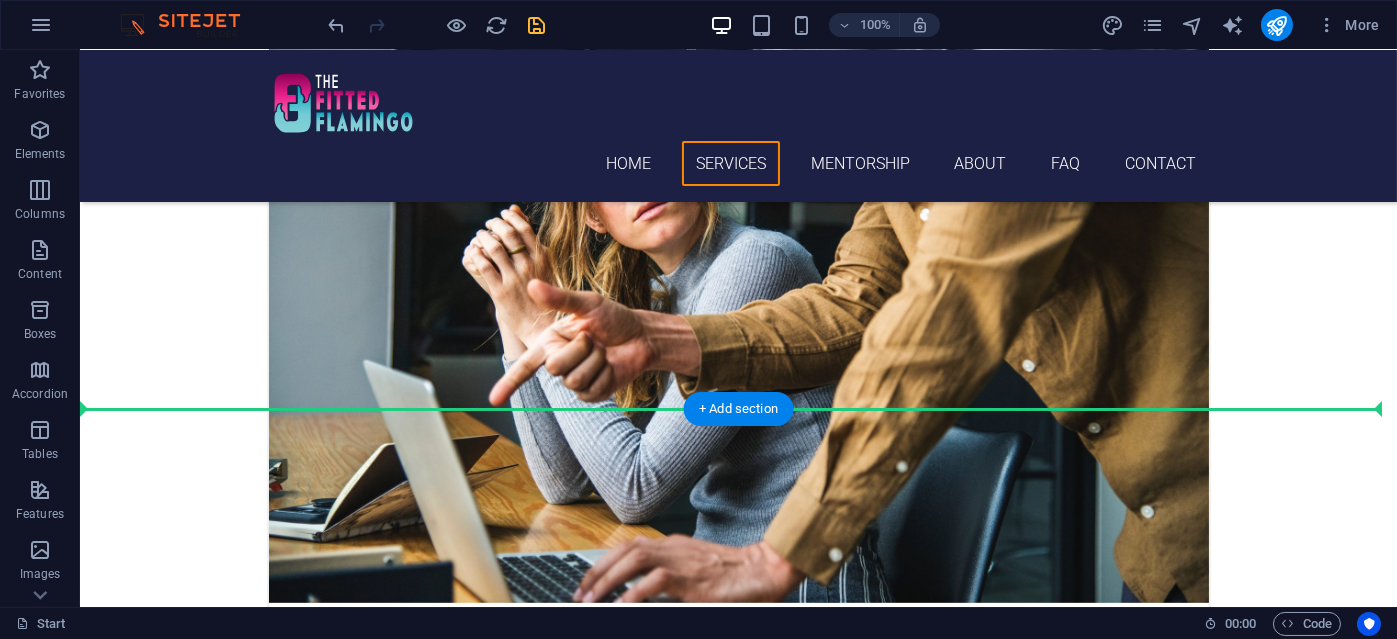 scroll, scrollTop: 2174, scrollLeft: 0, axis: vertical 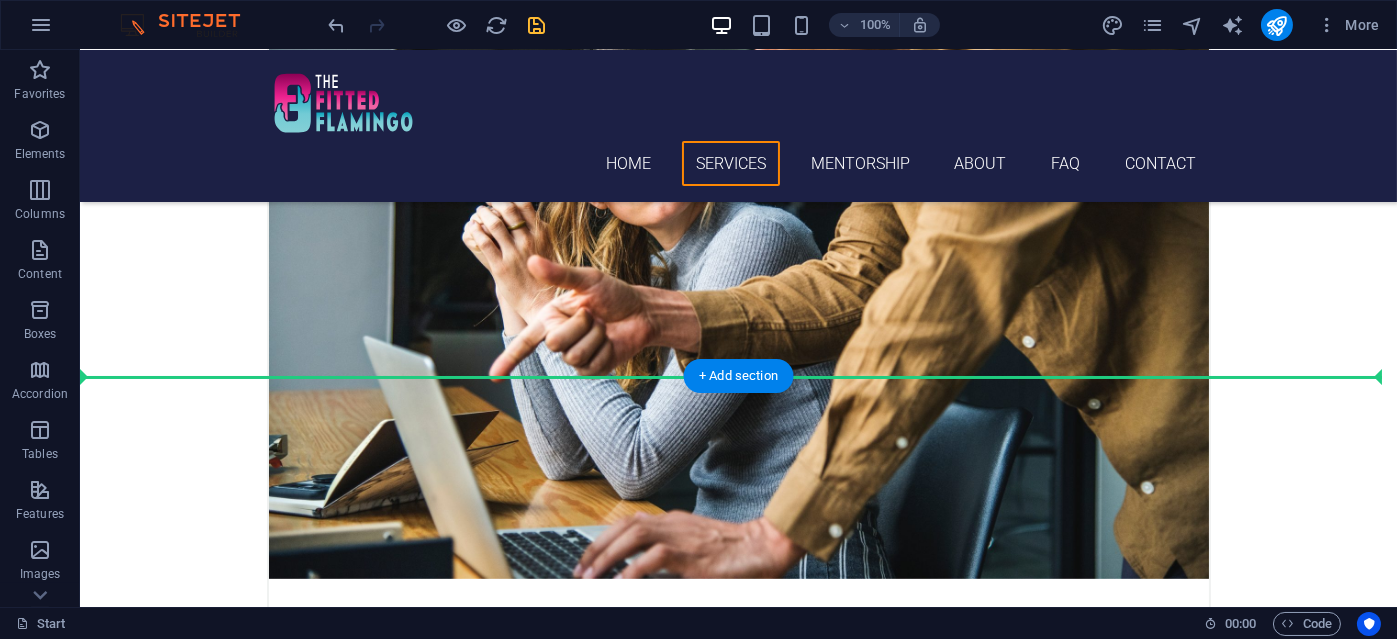 drag, startPoint x: 381, startPoint y: 421, endPoint x: 503, endPoint y: 292, distance: 177.55281 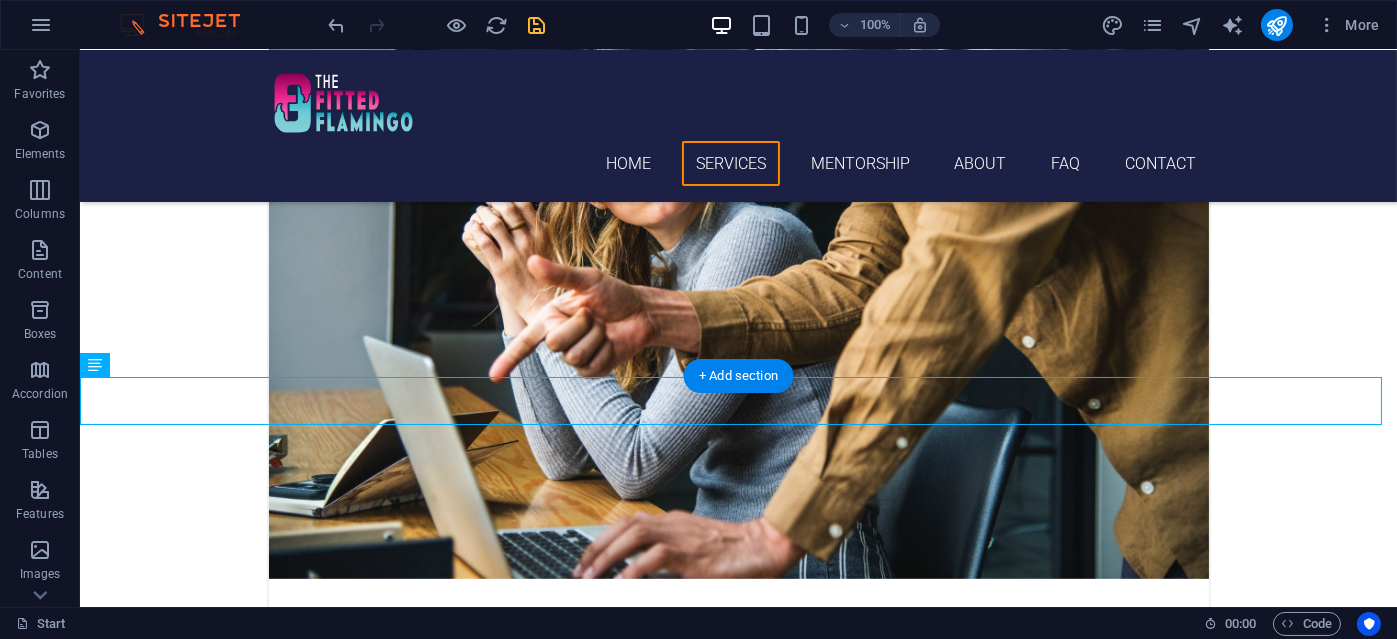 scroll, scrollTop: 2126, scrollLeft: 0, axis: vertical 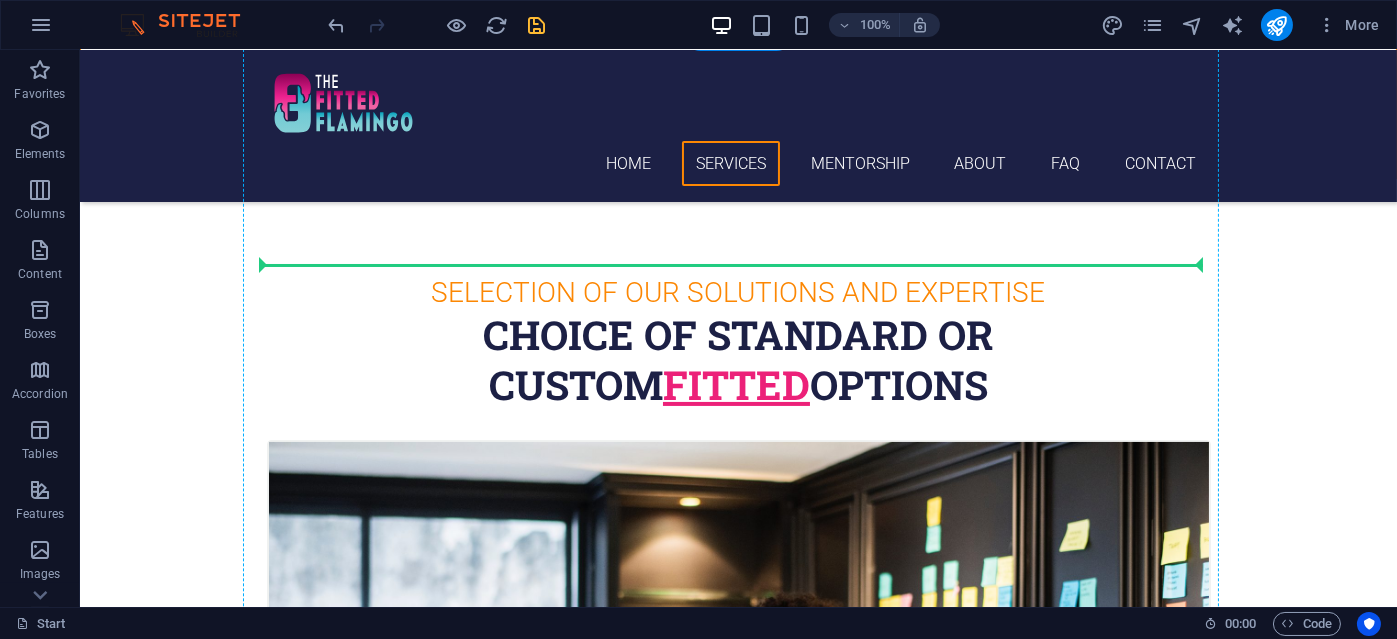 drag, startPoint x: 200, startPoint y: 424, endPoint x: 255, endPoint y: 273, distance: 160.7047 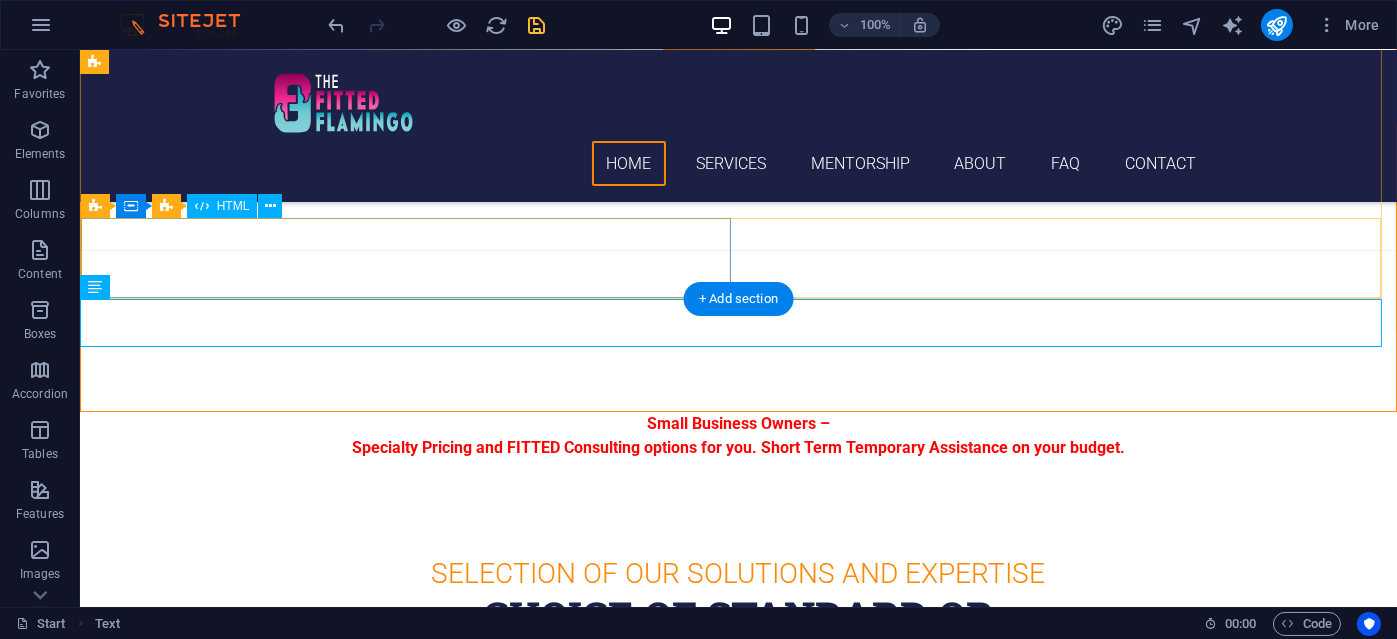 scroll, scrollTop: 448, scrollLeft: 0, axis: vertical 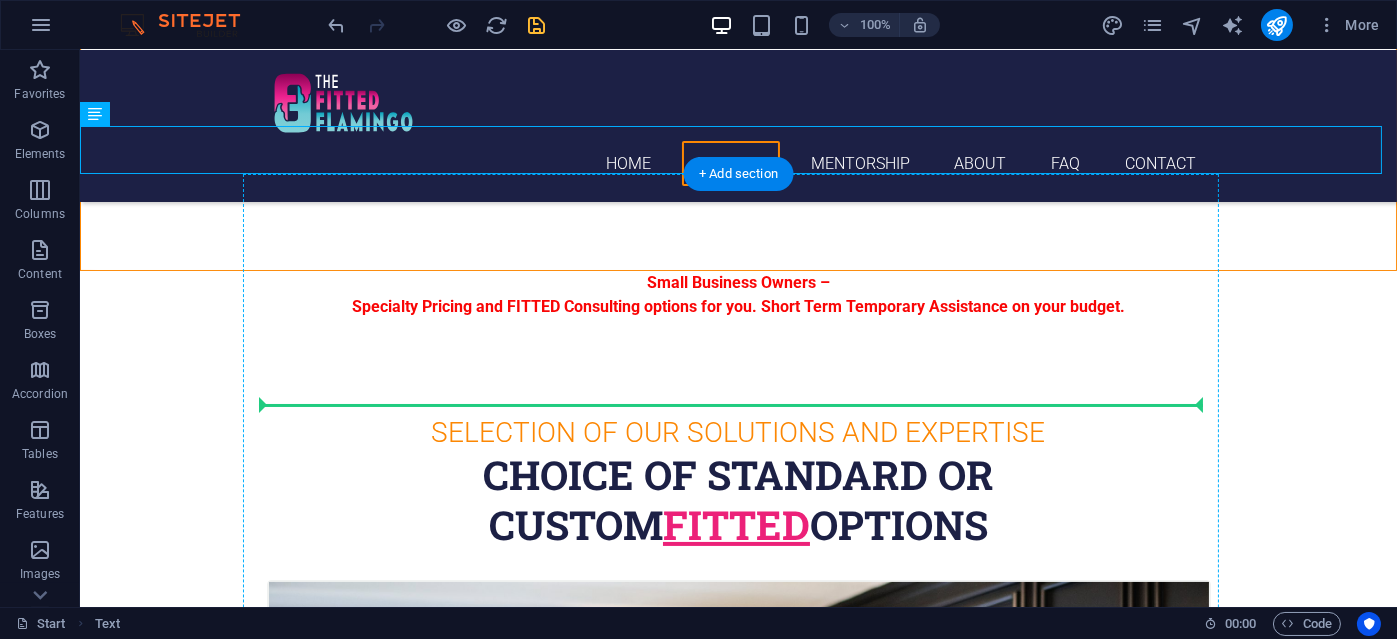drag, startPoint x: 198, startPoint y: 347, endPoint x: 301, endPoint y: 398, distance: 114.93476 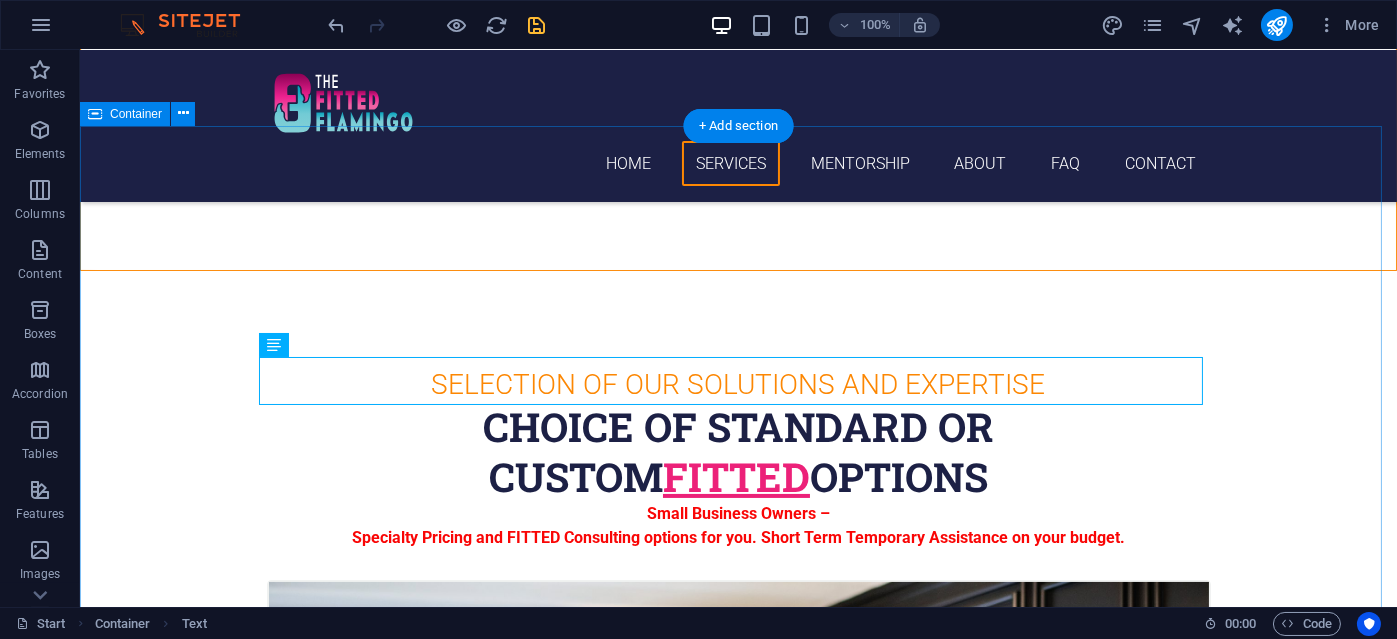 click on "selection of our solutions and expertise choice of standard or custom  fitted  options Small Business Owners –  Specialty Pricing and FITTED Consulting options for you. Short Term Temporary Assistance on your budget. IT CONSULTING   Multiple Openings! Project Management Software Implementation, Full PMP Process (SDLC), Project Portfolio Management, Software Integrations, Database Migration, Team Building/Selection IT CONSULTING   Limited  Openings Product Owner/Business Analyst Roadmapping, Software Development, Requirements Gathering, End-user Interactions/CRM, User Stories, Agile/Scrum/Hybrid IT Consulting   Multiple openings! User Training Train-the-Trainer End-user training Annual Competency Training Training Material Development Technical Writing Document and Material Development (UAT, Testing Pass/Fail, SOP's, Business Continuity, Disaster Recovery) Group/1-on-1 Mentorship Programs   Taking Sign-ups and Questions Free initial no commitment [DURATION] minute discussion. Join a group session. Or customize a  &" at bounding box center [738, 3324] 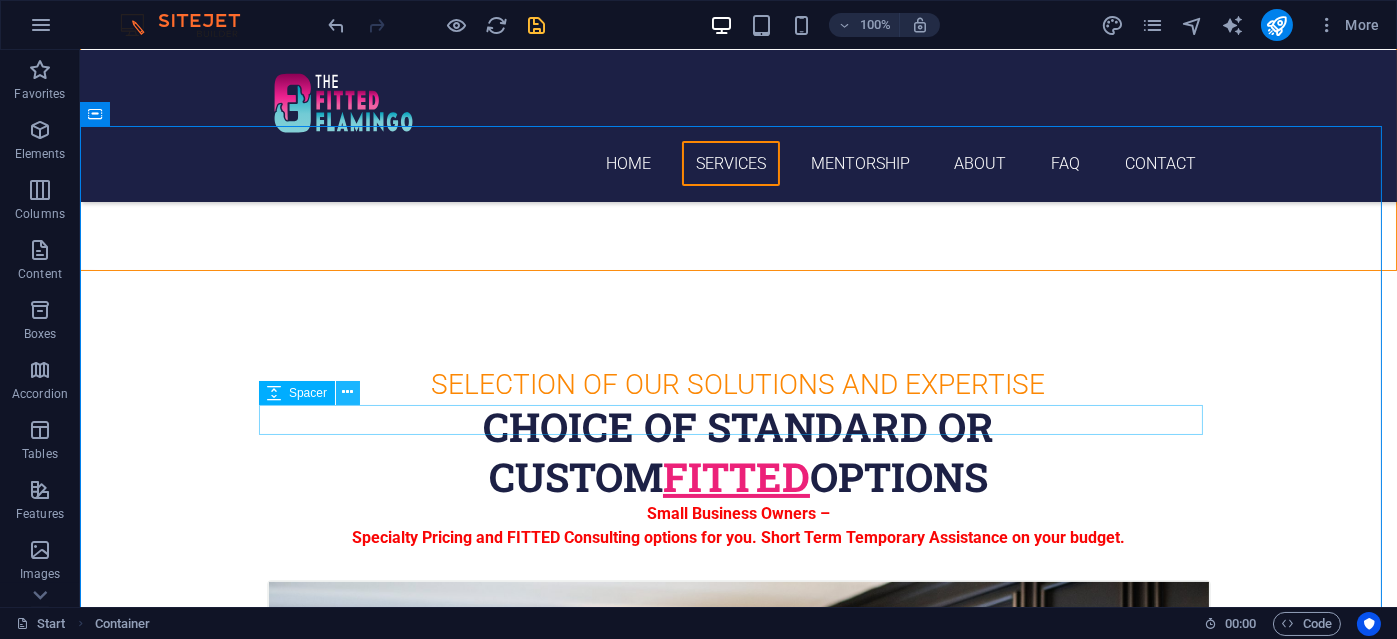 click at bounding box center [347, 392] 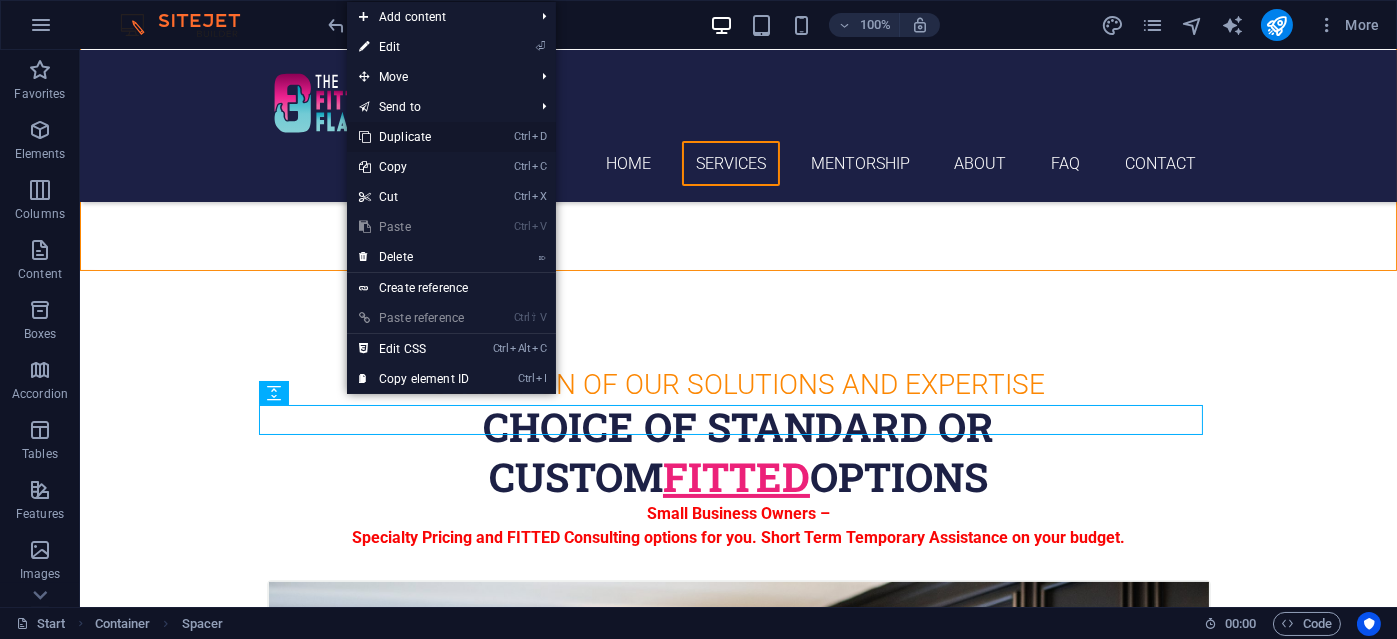 click on "Ctrl D  Duplicate" at bounding box center [414, 137] 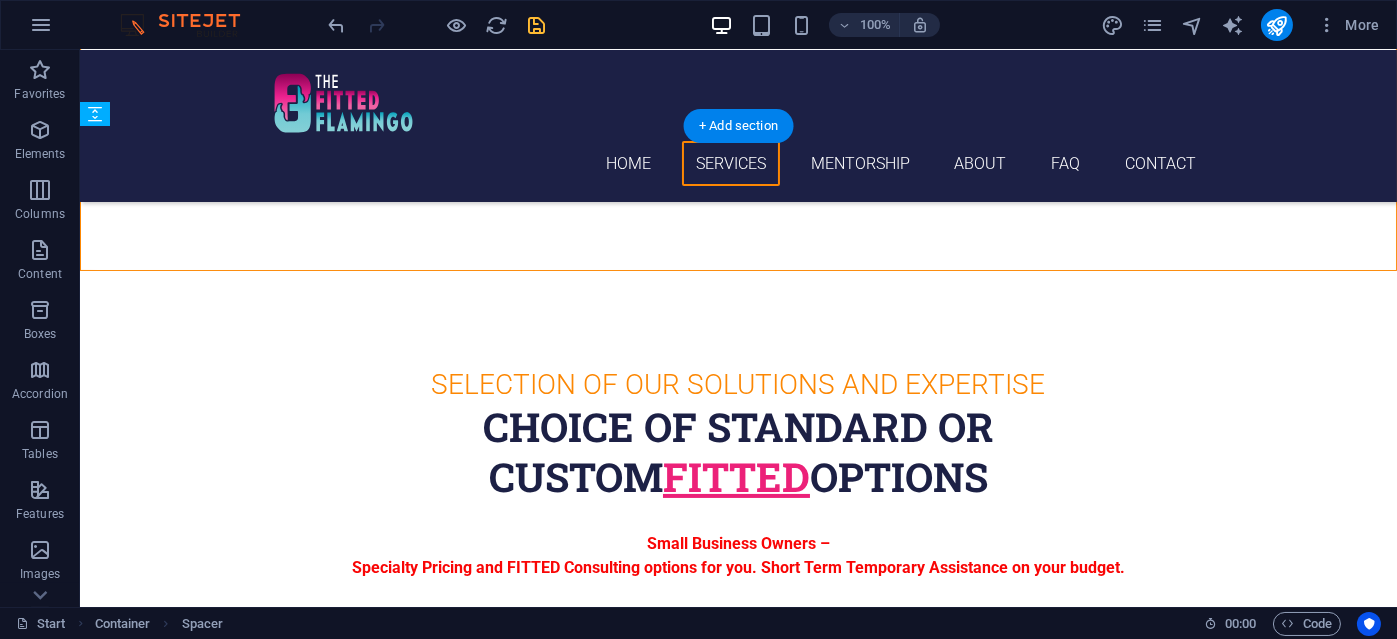 drag, startPoint x: 362, startPoint y: 476, endPoint x: 290, endPoint y: 376, distance: 123.22337 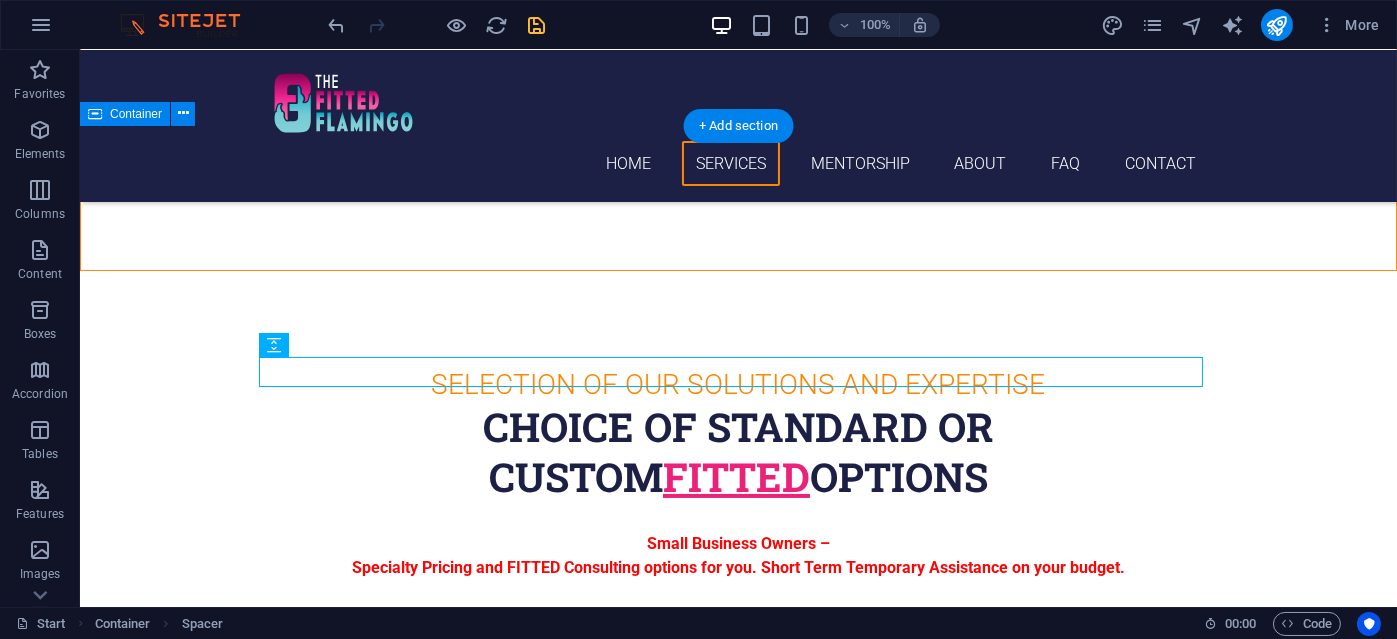 click on "selection of our solutions and expertise choice of standard or custom  fitted  options Small Business Owners –  Specialty Pricing and FITTED Consulting options for you. Short Term Temporary Assistance on your budget. IT CONSULTING   Multiple Openings! Project Management Software Implementation, Full PMP Process (SDLC), Project Portfolio Management, Software Integrations, Database Migration, Team Building/Selection IT CONSULTING   Limited  Openings Product Owner/Business Analyst Roadmapping, Software Development, Requirements Gathering, End-user Interactions/CRM, User Stories, Agile/Scrum/Hybrid IT Consulting   Multiple openings! User Training Train-the-Trainer End-user training Annual Competency Training Training Material Development Technical Writing Document and Material Development (UAT, Testing Pass/Fail, SOP's, Business Continuity, Disaster Recovery) Group/1-on-1 Mentorship Programs   Taking Sign-ups and Questions Free initial no commitment [DURATION] minute discussion. Join a group session. Or customize a  &" at bounding box center (738, 3339) 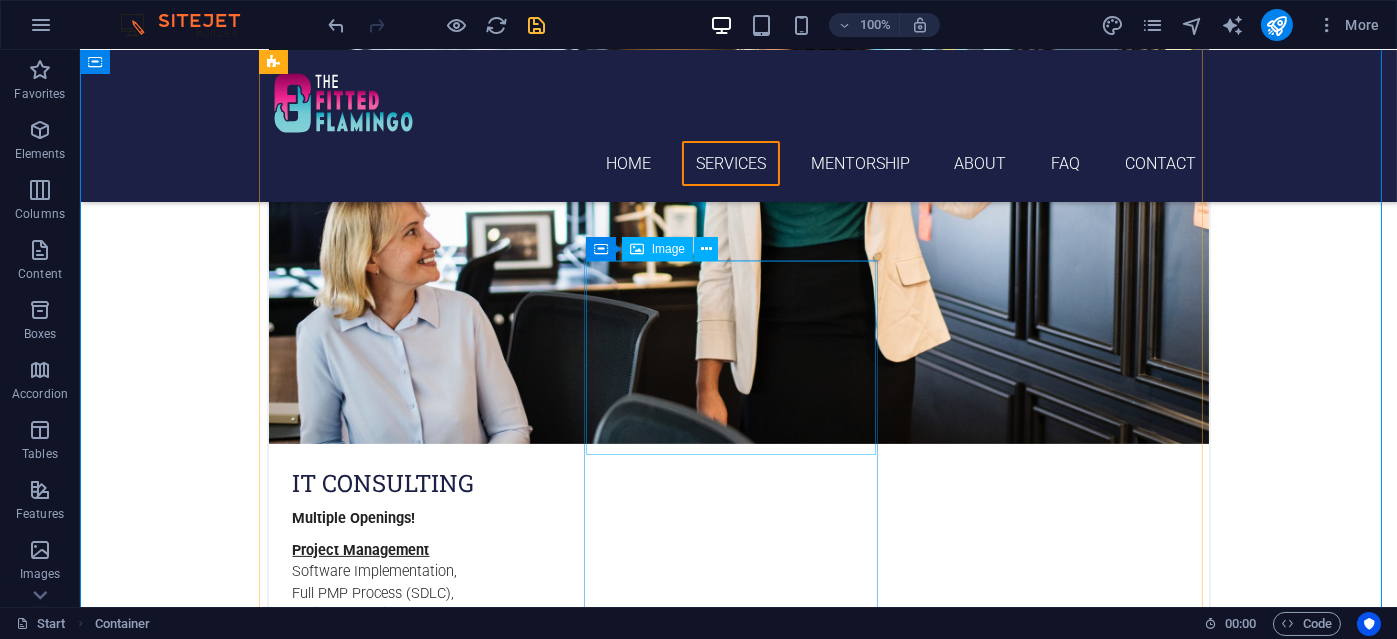 scroll, scrollTop: 1399, scrollLeft: 0, axis: vertical 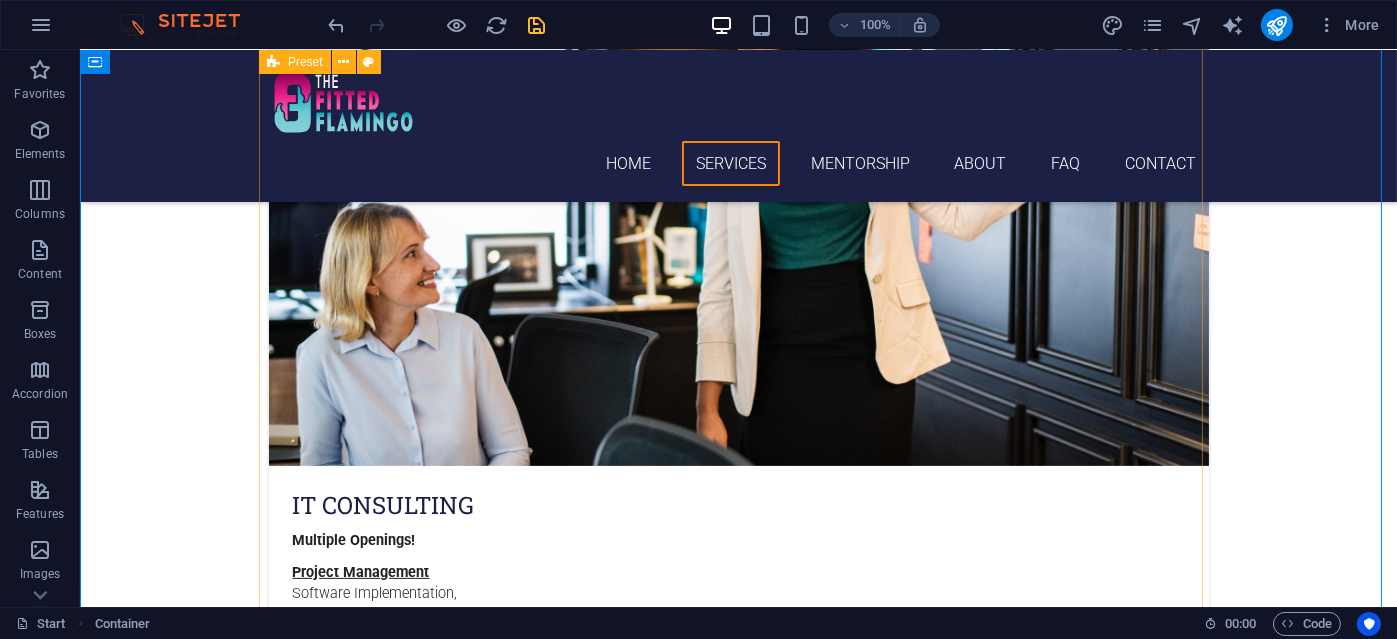 click on "IT CONSULTING   Multiple Openings! Project Management Software Implementation, Full PMP Process (SDLC), Project Portfolio Management, Software Integrations, Database Migration, Team Building/Selection IT CONSULTING   Limited  Openings Product Owner/Business Analyst Roadmapping, Software Development, Requirements Gathering, End-user Interactions/CRM, User Stories, Agile/Scrum/Hybrid IT Consulting   Multiple openings! User Training Train-the-Trainer End-user training Annual Competency Training Training Material Development Technical Writing Document and Material Development (UAT, Testing Pass/Fail, SOP's, Business Continuity, Disaster Recovery) Group/1-on-1 Mentorship Programs   Taking Sign-ups and Questions Free initial no commitment [DURATION] minute discussion. Discover the program, your options, your potential mentors, what you can learn, talk about your goals or discover them together. Join a group session. Or customize a  Fitted  1-on-1 session. A program is [DURATION]: [NUMBER] sessions Mentorship Continued  Check-ins &" at bounding box center (739, 2687) 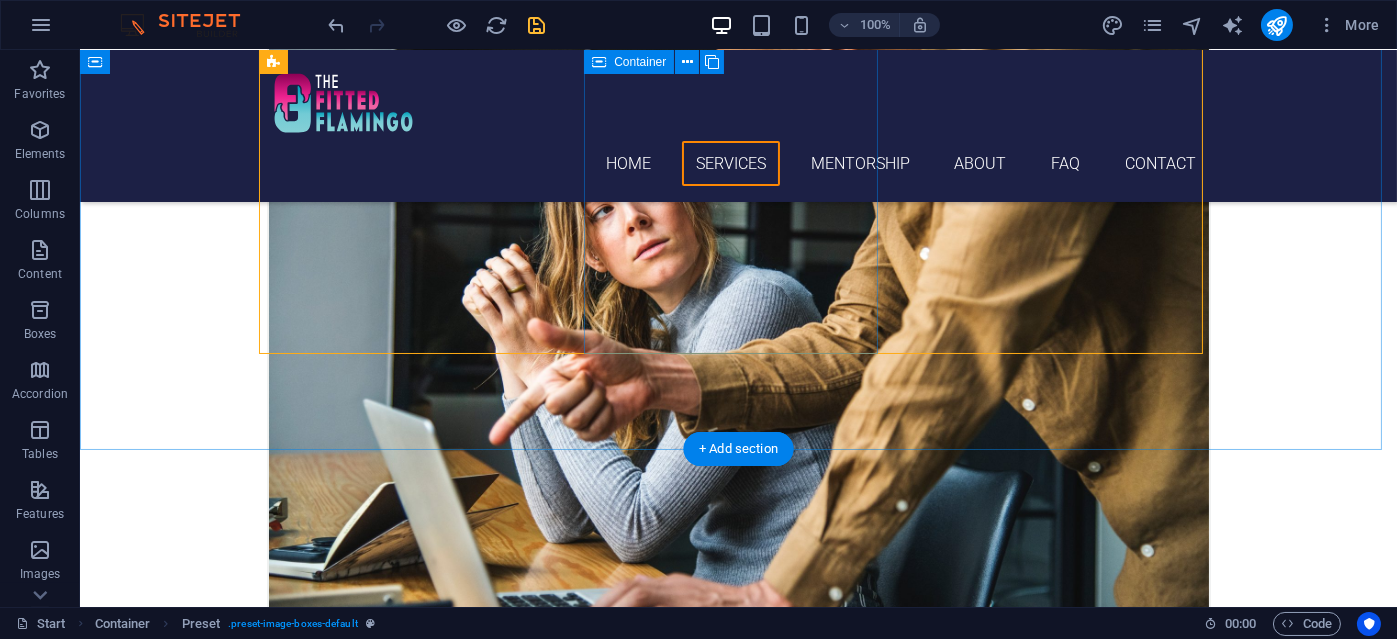 scroll, scrollTop: 2141, scrollLeft: 0, axis: vertical 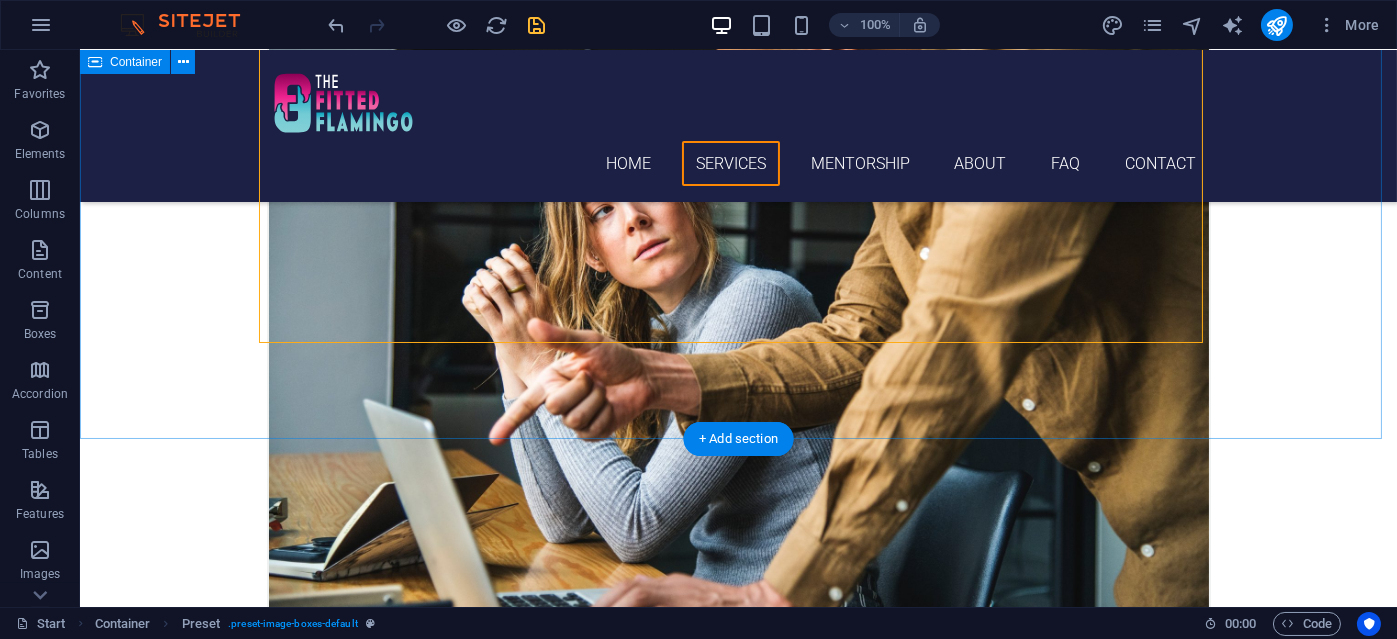 click on "selection of our solutions and expertise choice of standard or custom  fitted  options Small Business Owners –  Specialty Pricing and FITTED Consulting options for you. Short Term Temporary Assistance on your budget. IT CONSULTING   Multiple Openings! Project Management Software Implementation, Full PMP Process (SDLC), Project Portfolio Management, Software Integrations, Database Migration, Team Building/Selection IT CONSULTING   Limited  Openings Product Owner/Business Analyst Roadmapping, Software Development, Requirements Gathering, End-user Interactions/CRM, User Stories, Agile/Scrum/Hybrid IT Consulting   Multiple openings! User Training Train-the-Trainer End-user training Annual Competency Training Training Material Development Technical Writing Document and Material Development (UAT, Testing Pass/Fail, SOP's, Business Continuity, Disaster Recovery) Group/1-on-1 Mentorship Programs   Taking Sign-ups and Questions Free initial no commitment [DURATION] minute discussion. Join a group session. Or customize a  &" at bounding box center (738, 1824) 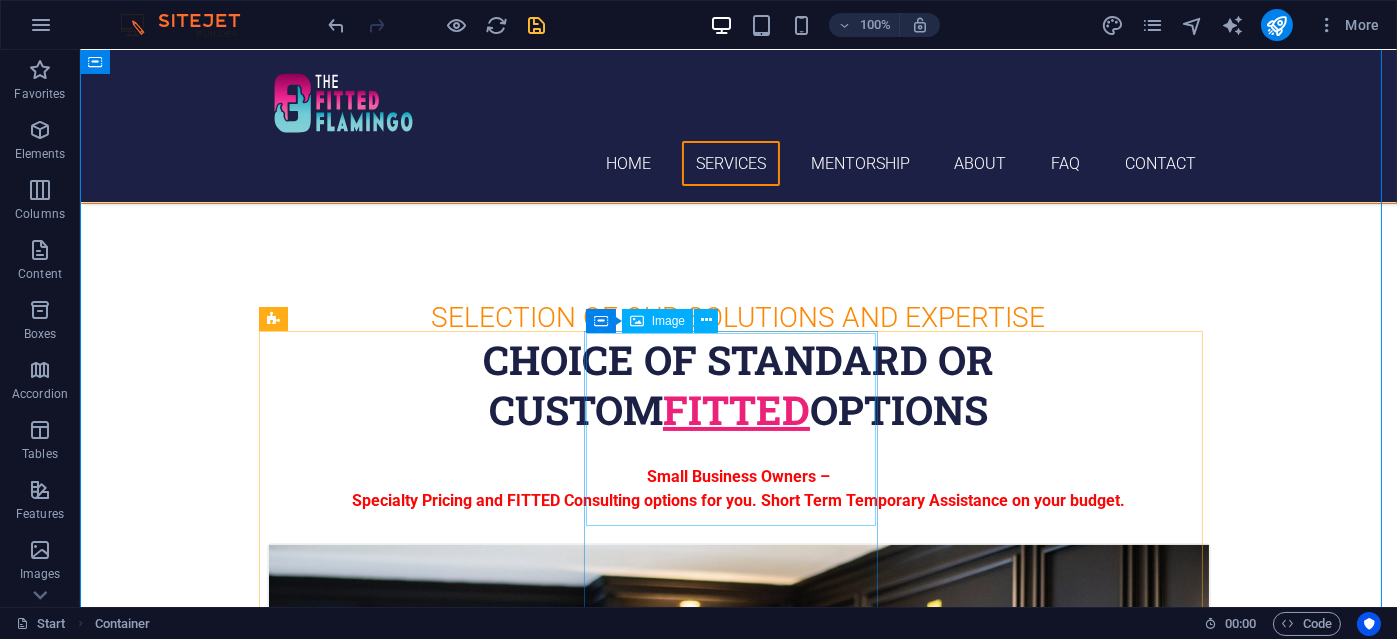 scroll, scrollTop: 672, scrollLeft: 0, axis: vertical 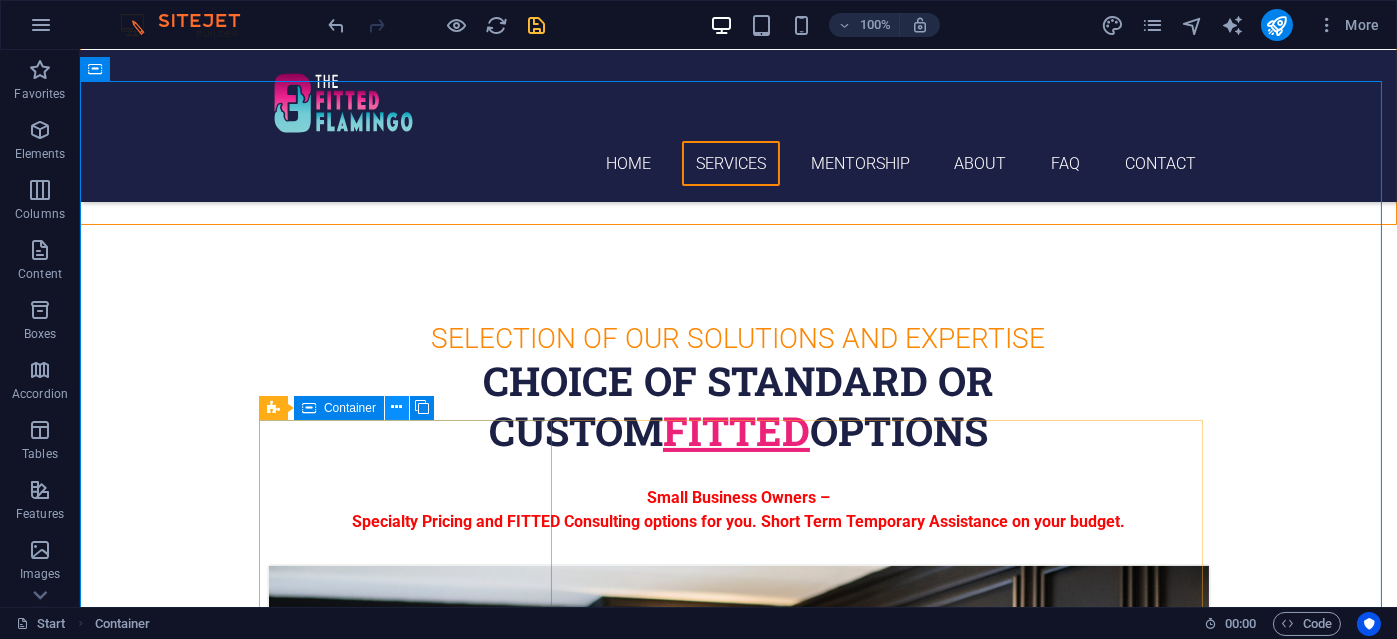 click at bounding box center (396, 407) 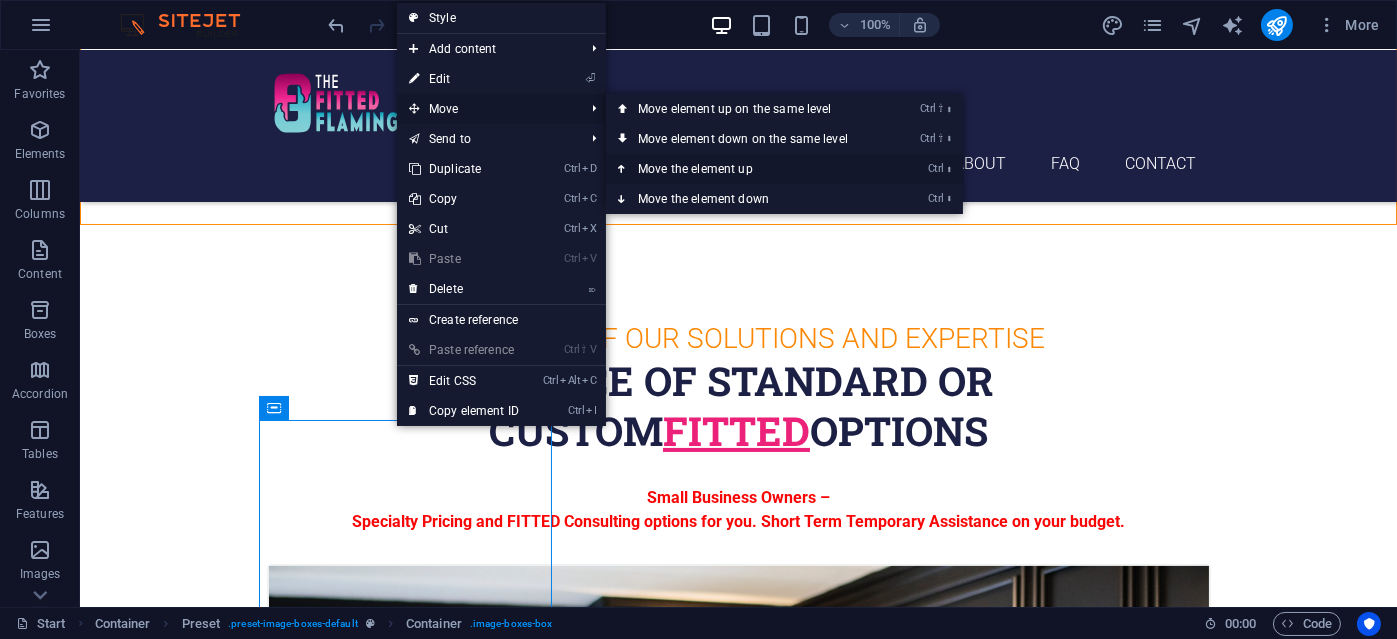 click on "Ctrl ⬆  Move the element up" at bounding box center (747, 169) 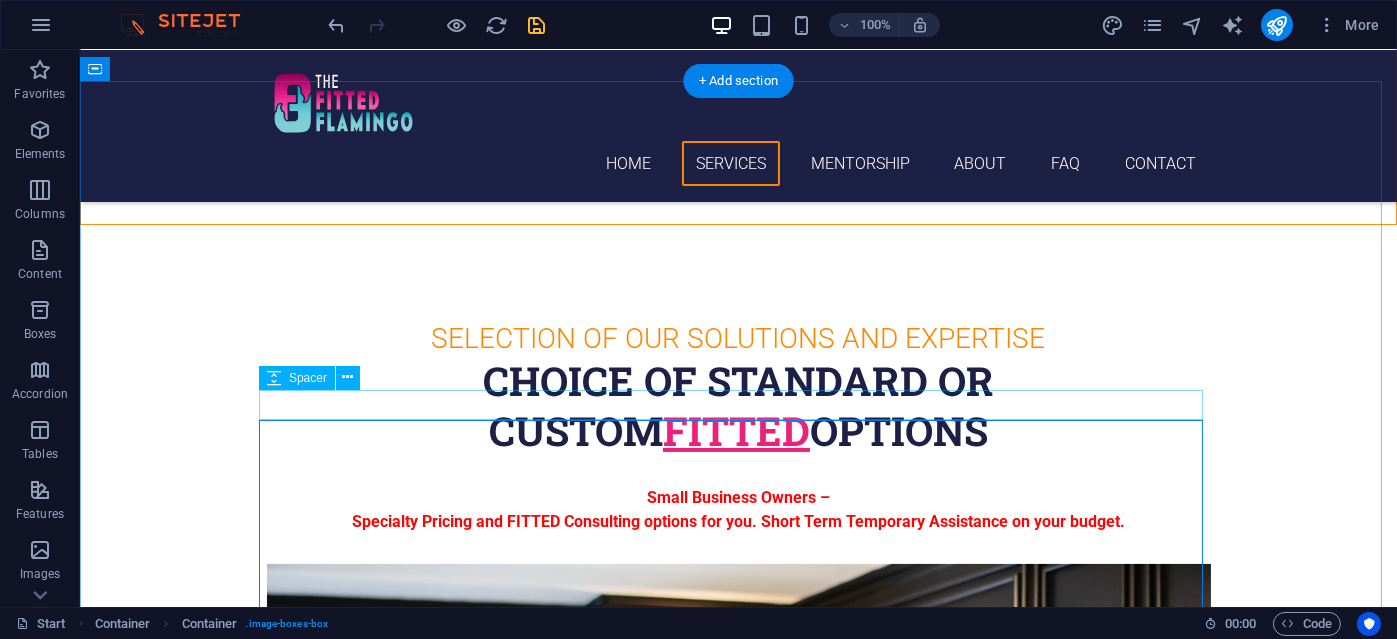 click at bounding box center [739, 549] 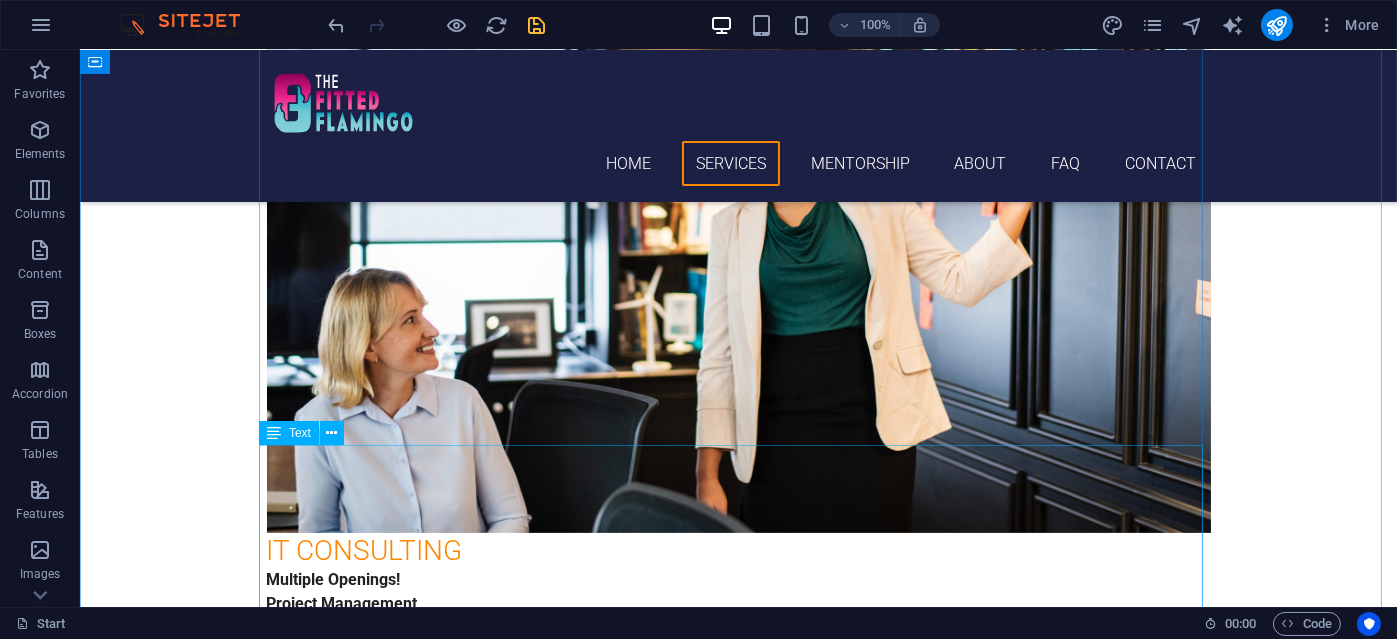 scroll, scrollTop: 1330, scrollLeft: 0, axis: vertical 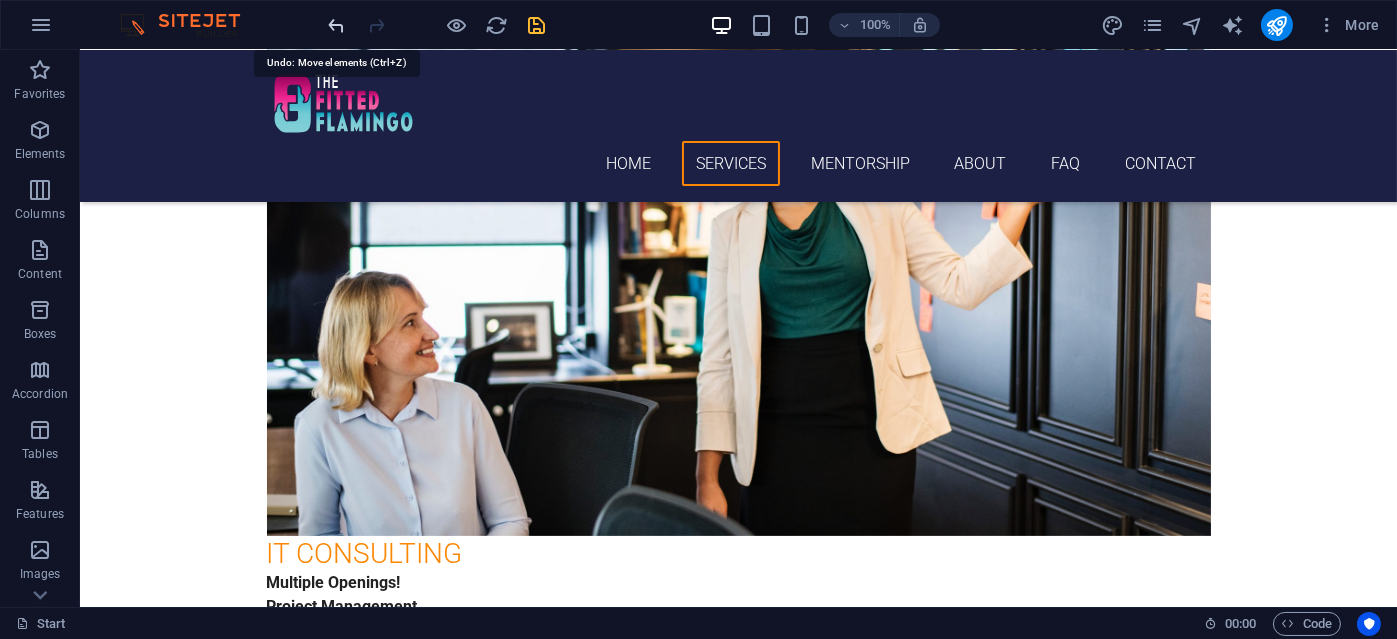 click at bounding box center [337, 25] 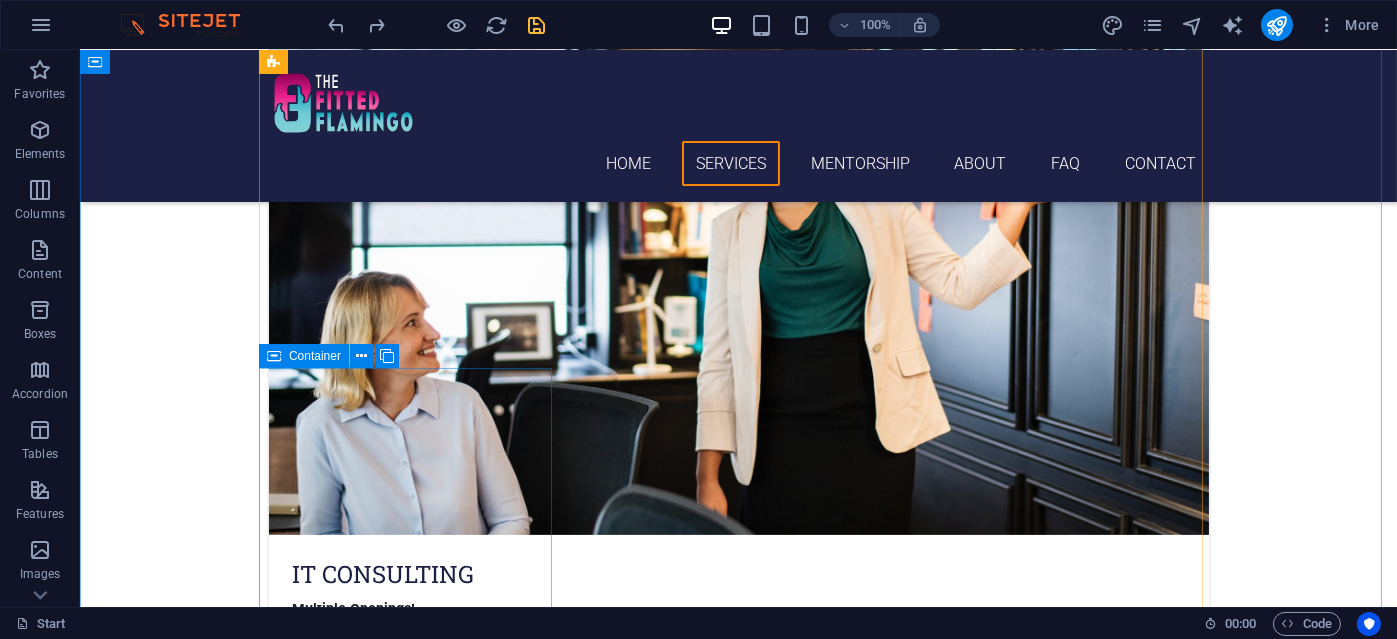 click on "Container" at bounding box center [315, 356] 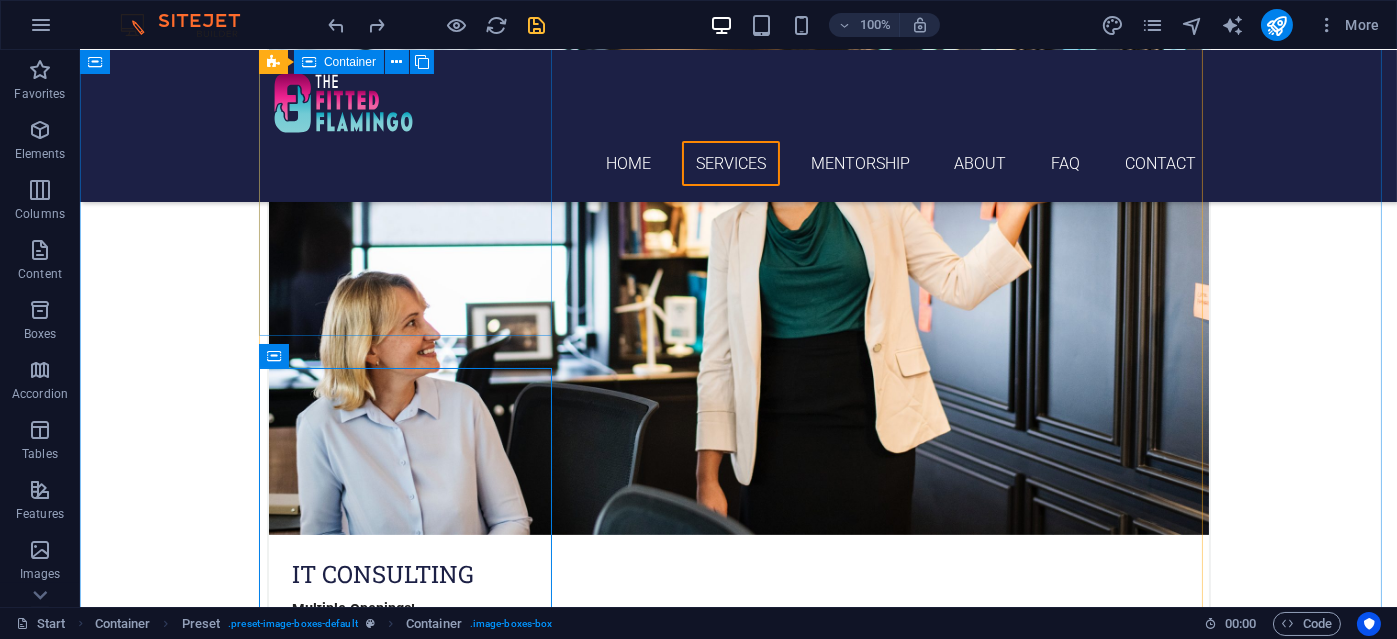click on "IT CONSULTING   Multiple Openings! Project Management Software Implementation, Full PMP Process (SDLC), Project Portfolio Management, Software Integrations, Database Migration, Team Building/Selection" at bounding box center (739, 357) 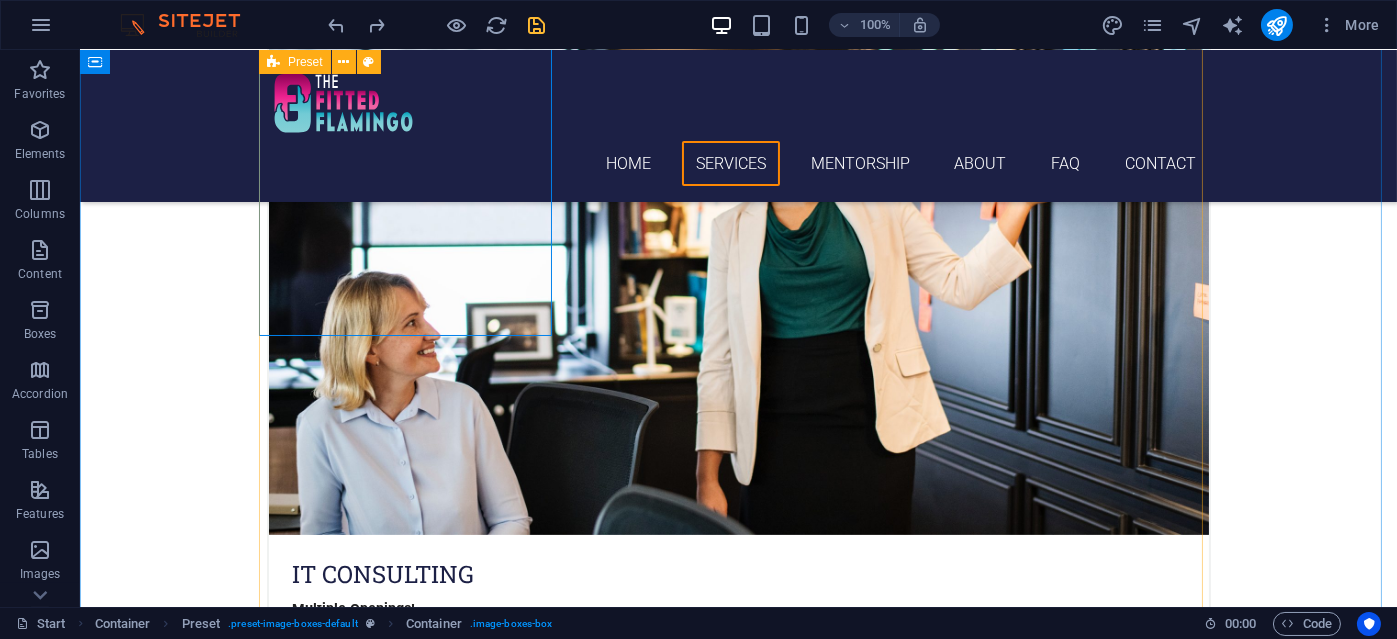 click on "IT CONSULTING   Multiple Openings! Project Management Software Implementation, Full PMP Process (SDLC), Project Portfolio Management, Software Integrations, Database Migration, Team Building/Selection IT CONSULTING   Limited  Openings Product Owner/Business Analyst Roadmapping, Software Development, Requirements Gathering, End-user Interactions/CRM, User Stories, Agile/Scrum/Hybrid IT Consulting   Multiple openings! User Training Train-the-Trainer End-user training Annual Competency Training Training Material Development Technical Writing Document and Material Development (UAT, Testing Pass/Fail, SOP's, Business Continuity, Disaster Recovery) Group/1-on-1 Mentorship Programs   Taking Sign-ups and Questions Free initial no commitment [DURATION] minute discussion. Discover the program, your options, your potential mentors, what you can learn, talk about your goals or discover them together. Join a group session. Or customize a  Fitted  1-on-1 session. A program is [DURATION]: [NUMBER] sessions Mentorship Continued  Check-ins &" at bounding box center (739, 2756) 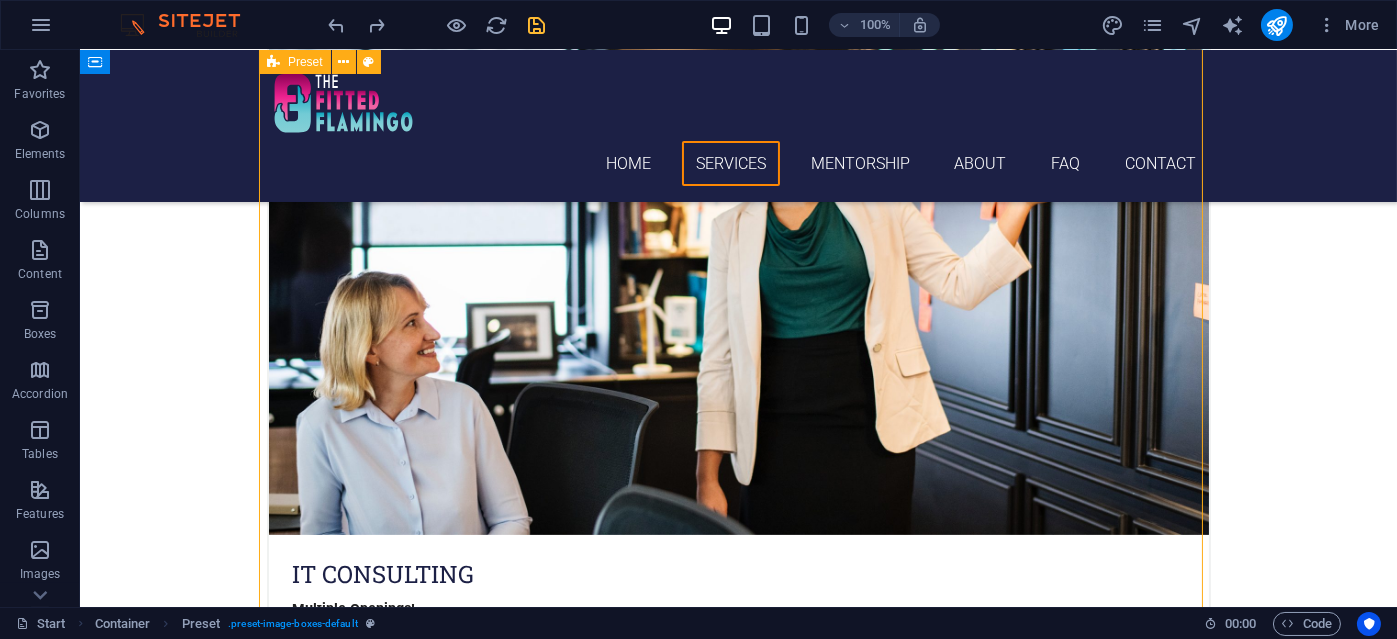 click on "IT CONSULTING   Multiple Openings! Project Management Software Implementation, Full PMP Process (SDLC), Project Portfolio Management, Software Integrations, Database Migration, Team Building/Selection IT CONSULTING   Limited  Openings Product Owner/Business Analyst Roadmapping, Software Development, Requirements Gathering, End-user Interactions/CRM, User Stories, Agile/Scrum/Hybrid IT Consulting   Multiple openings! User Training Train-the-Trainer End-user training Annual Competency Training Training Material Development Technical Writing Document and Material Development (UAT, Testing Pass/Fail, SOP's, Business Continuity, Disaster Recovery) Group/1-on-1 Mentorship Programs   Taking Sign-ups and Questions Free initial no commitment [DURATION] minute discussion. Discover the program, your options, your potential mentors, what you can learn, talk about your goals or discover them together. Join a group session. Or customize a  Fitted  1-on-1 session. A program is [DURATION]: [NUMBER] sessions Mentorship Continued  Check-ins &" at bounding box center [739, 2756] 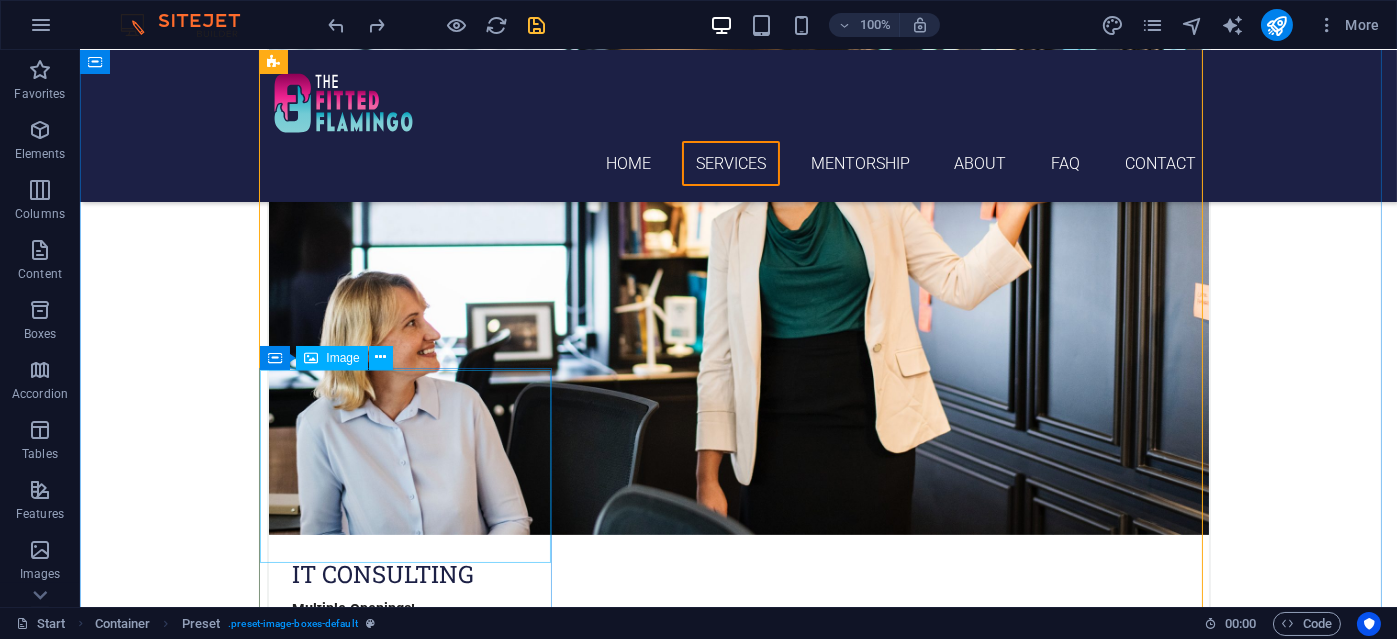 click at bounding box center (739, 3017) 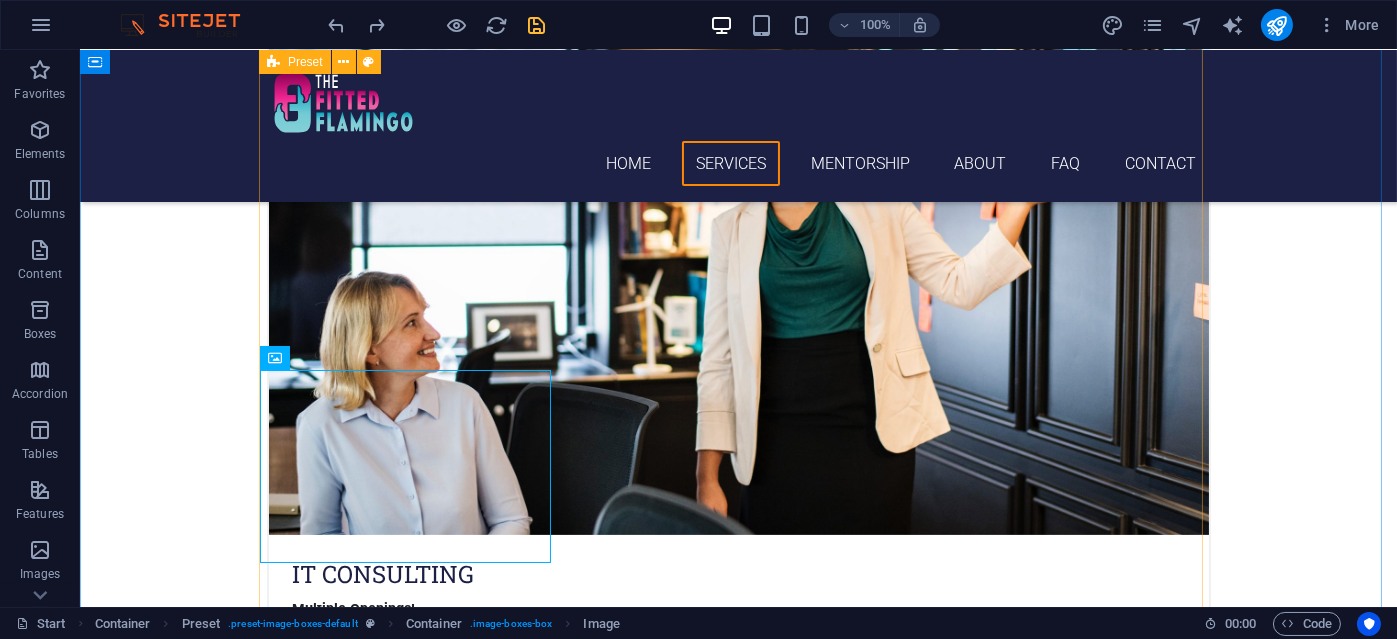 click on "IT CONSULTING   Multiple Openings! Project Management Software Implementation, Full PMP Process (SDLC), Project Portfolio Management, Software Integrations, Database Migration, Team Building/Selection IT CONSULTING   Limited  Openings Product Owner/Business Analyst Roadmapping, Software Development, Requirements Gathering, End-user Interactions/CRM, User Stories, Agile/Scrum/Hybrid IT Consulting   Multiple openings! User Training Train-the-Trainer End-user training Annual Competency Training Training Material Development Technical Writing Document and Material Development (UAT, Testing Pass/Fail, SOP's, Business Continuity, Disaster Recovery) Group/1-on-1 Mentorship Programs   Taking Sign-ups and Questions Free initial no commitment [DURATION] minute discussion. Discover the program, your options, your potential mentors, what you can learn, talk about your goals or discover them together. Join a group session. Or customize a  Fitted  1-on-1 session. A program is [DURATION]: [NUMBER] sessions Mentorship Continued  Check-ins &" at bounding box center [739, 2756] 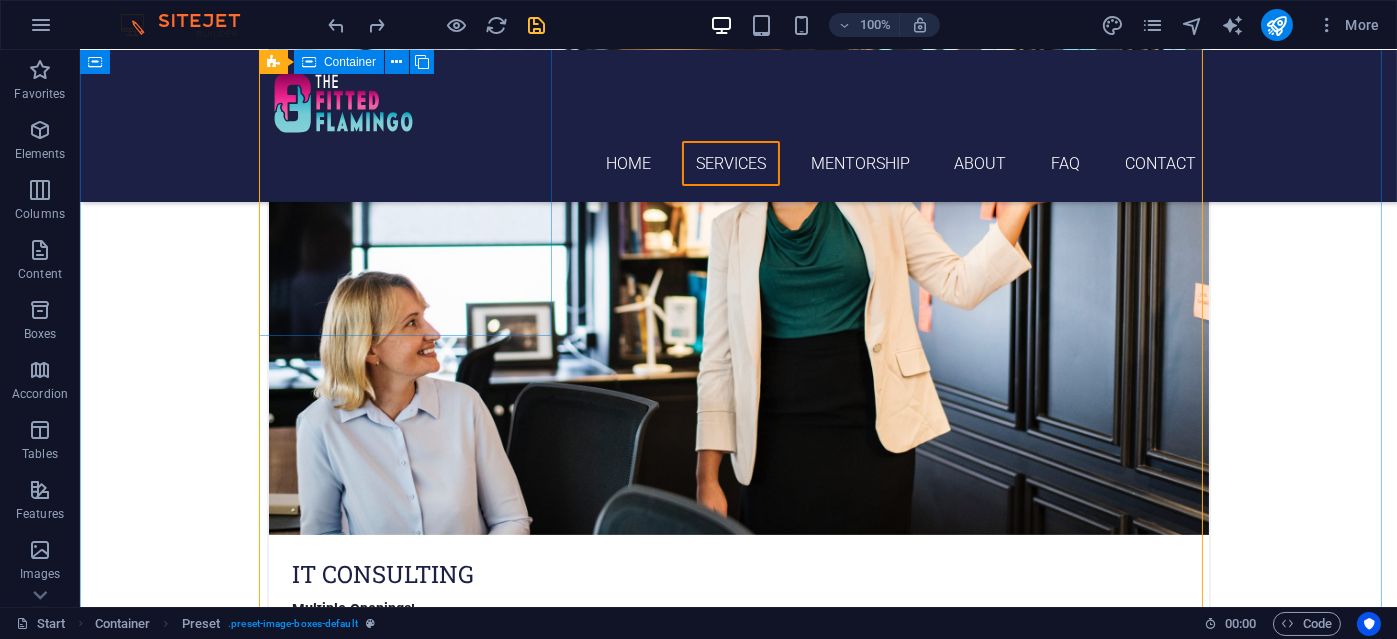 click on "IT CONSULTING   Multiple Openings! Project Management Software Implementation, Full PMP Process (SDLC), Project Portfolio Management, Software Integrations, Database Migration, Team Building/Selection" at bounding box center [739, 357] 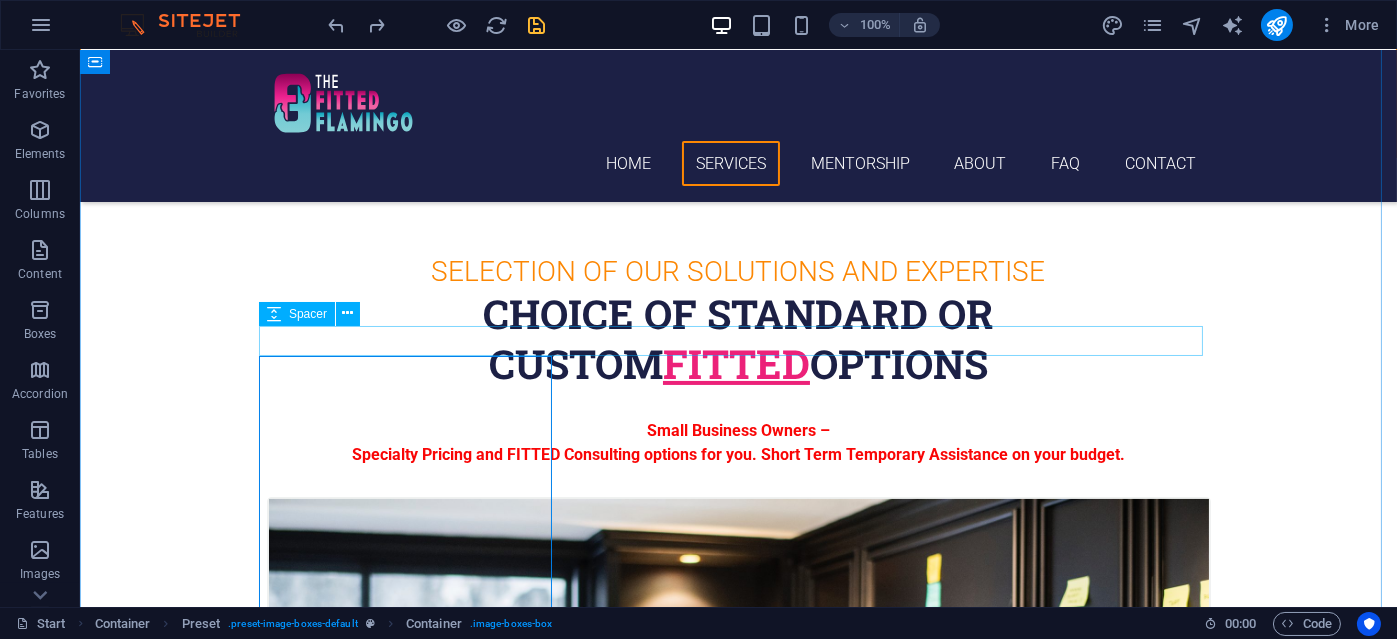scroll, scrollTop: 733, scrollLeft: 0, axis: vertical 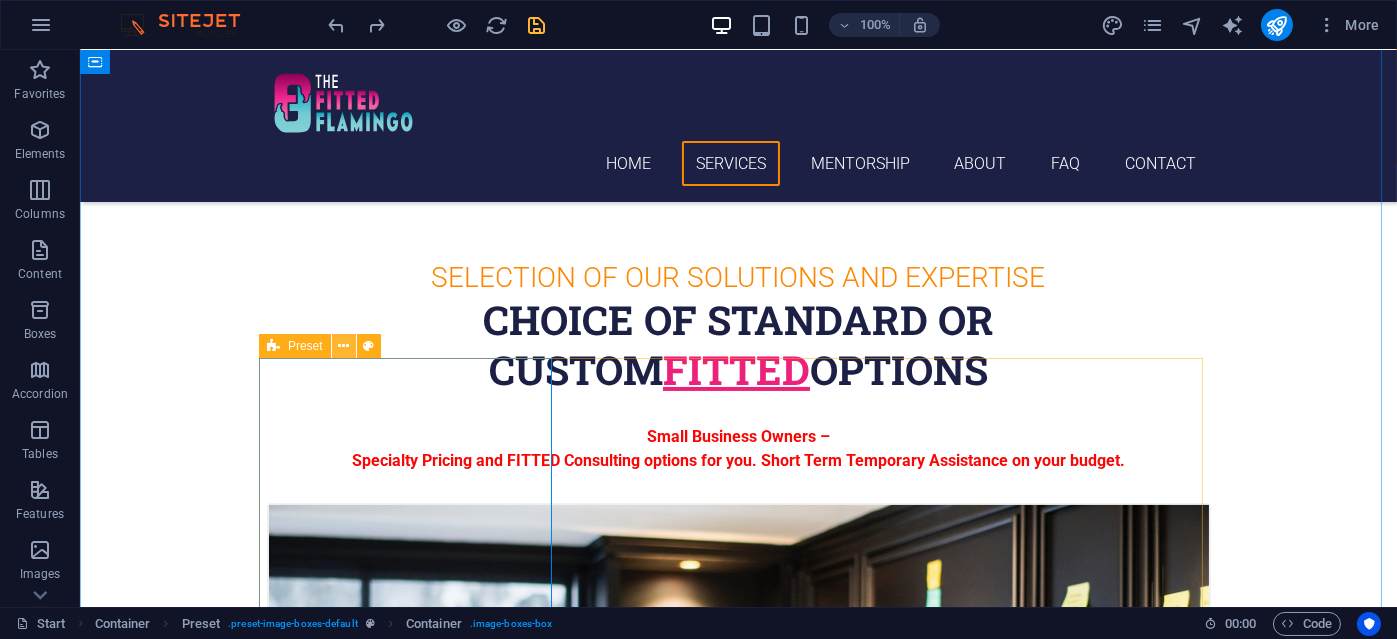 click at bounding box center (343, 346) 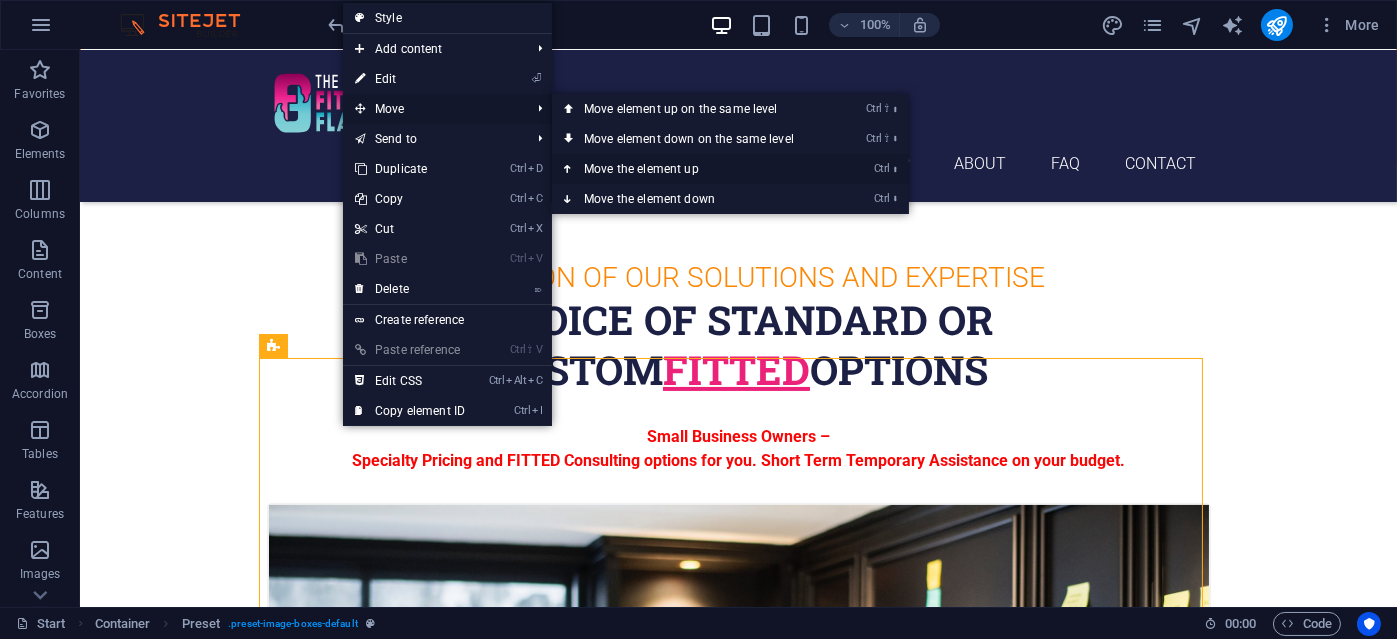 click on "Ctrl ⬆  Move the element up" at bounding box center [693, 169] 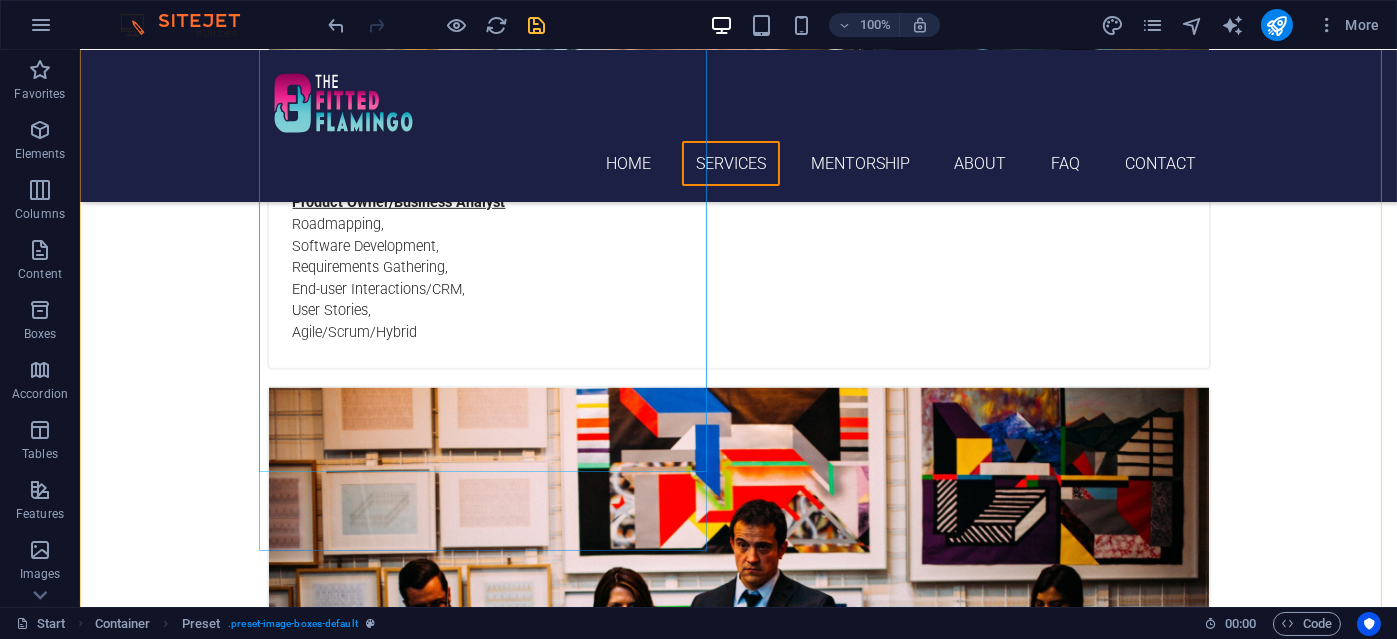 scroll, scrollTop: 2658, scrollLeft: 0, axis: vertical 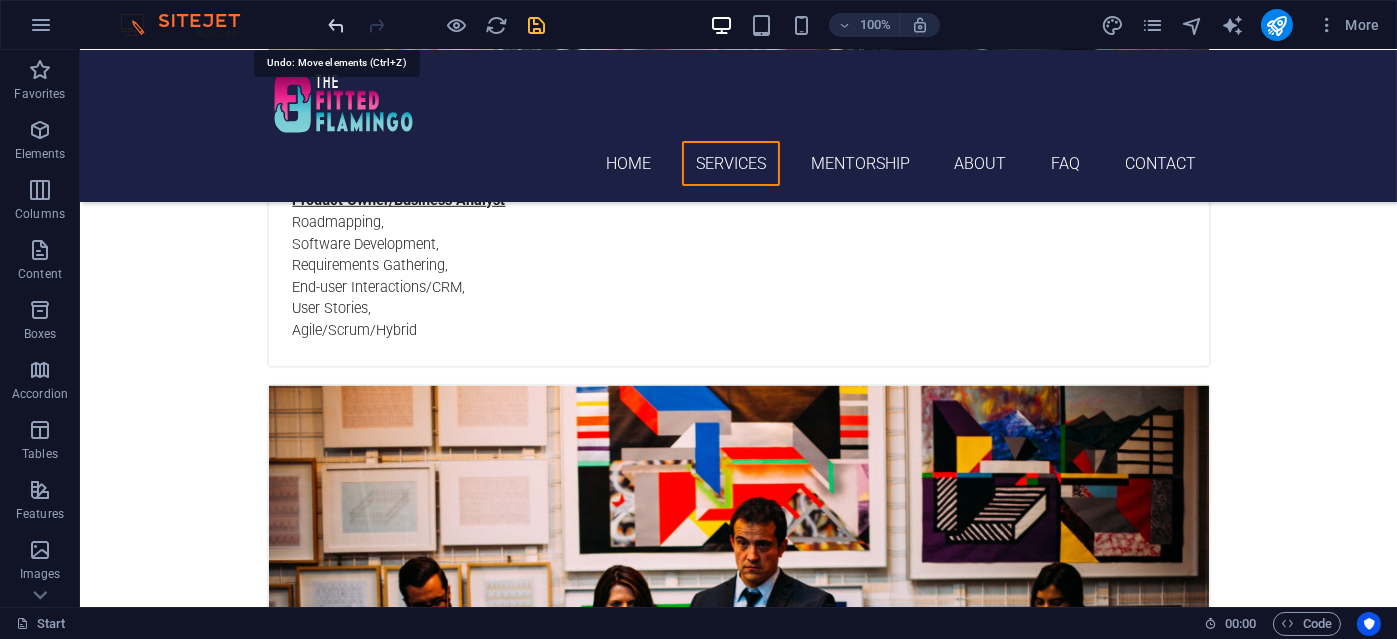 click at bounding box center [337, 25] 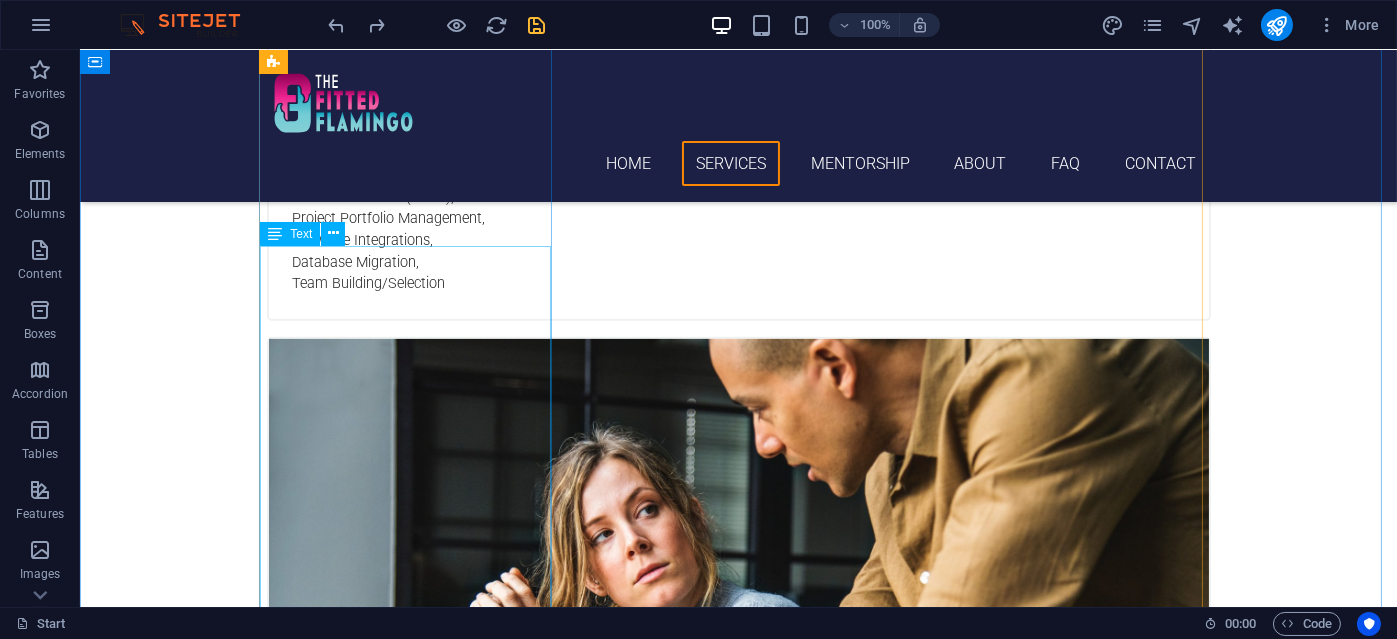 scroll, scrollTop: 1843, scrollLeft: 0, axis: vertical 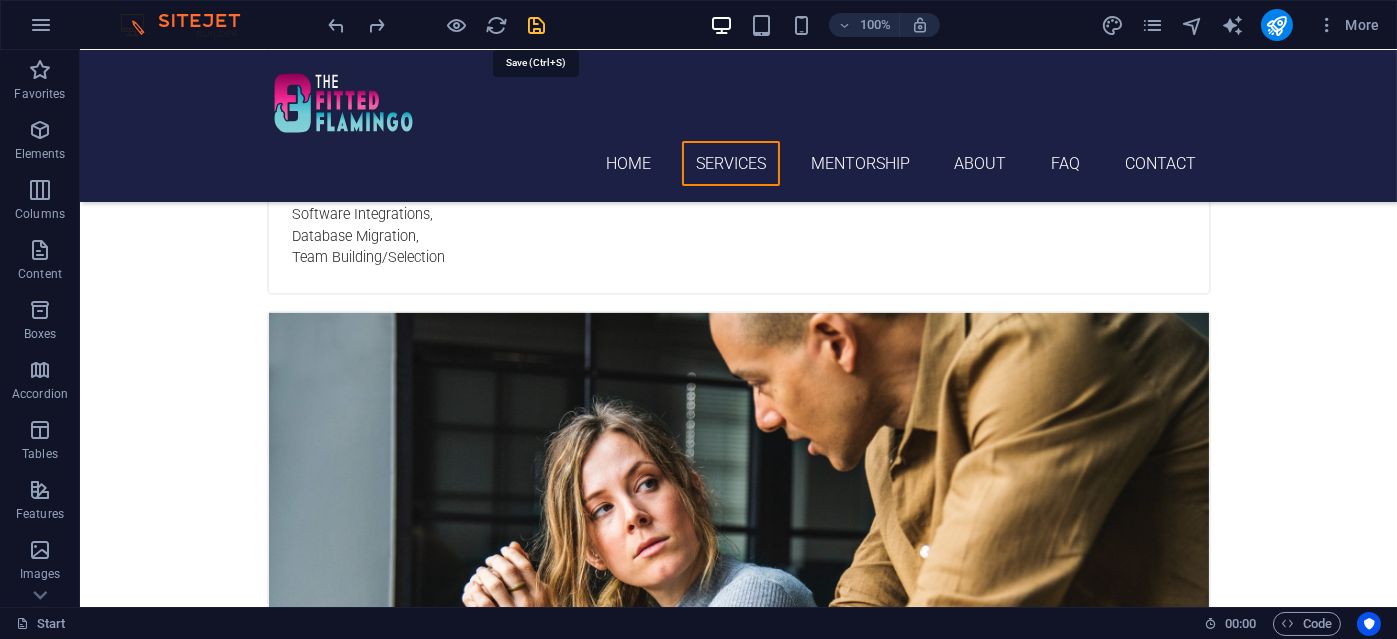 click at bounding box center (537, 25) 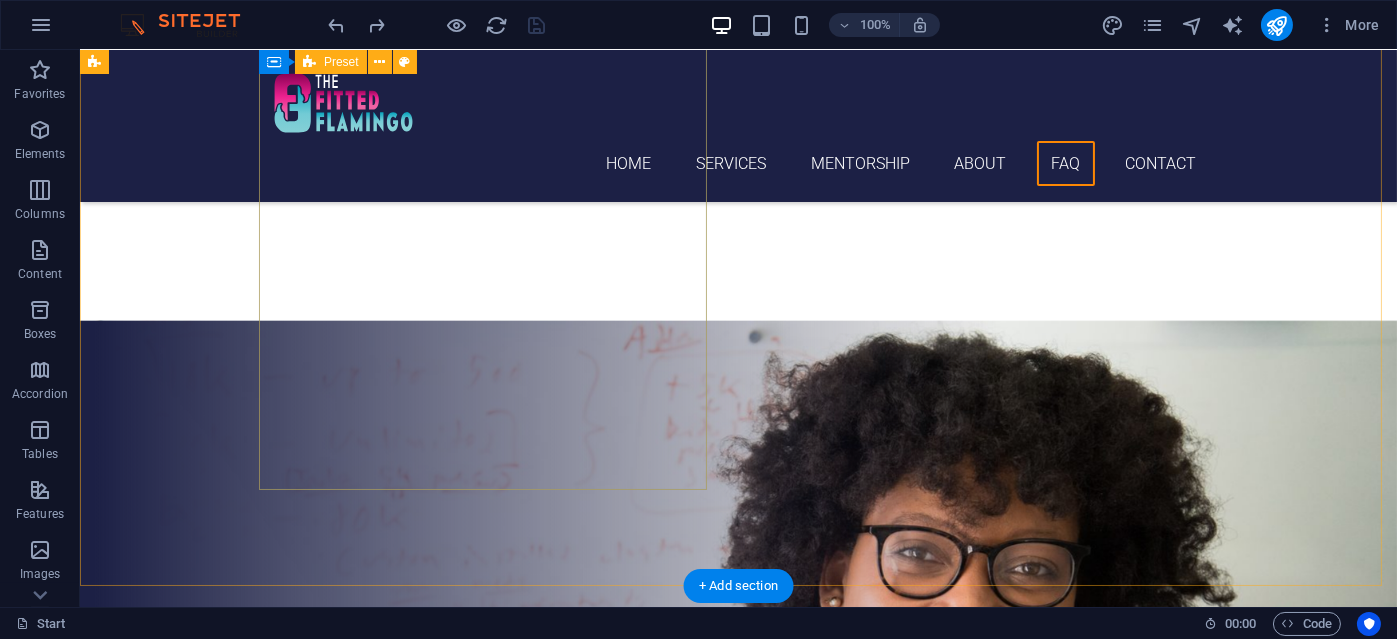 scroll, scrollTop: 8520, scrollLeft: 0, axis: vertical 